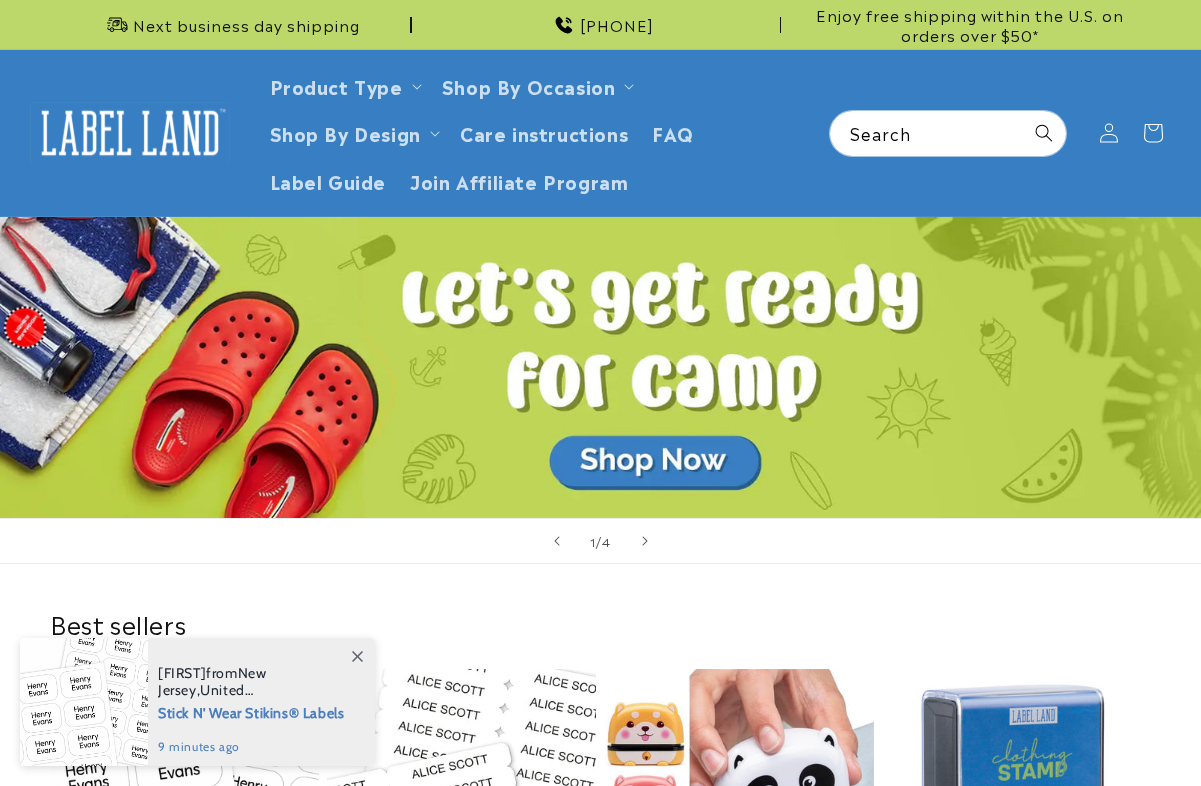 scroll, scrollTop: 0, scrollLeft: 0, axis: both 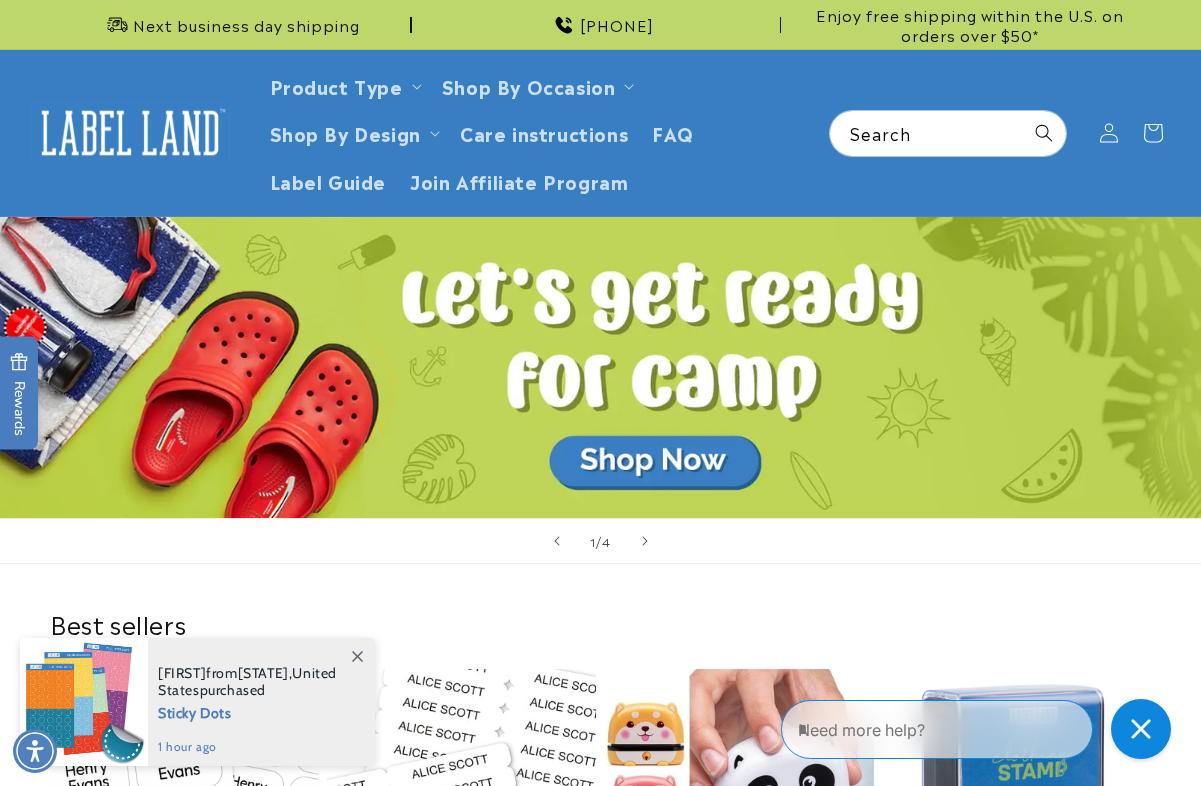 click at bounding box center [600, 367] 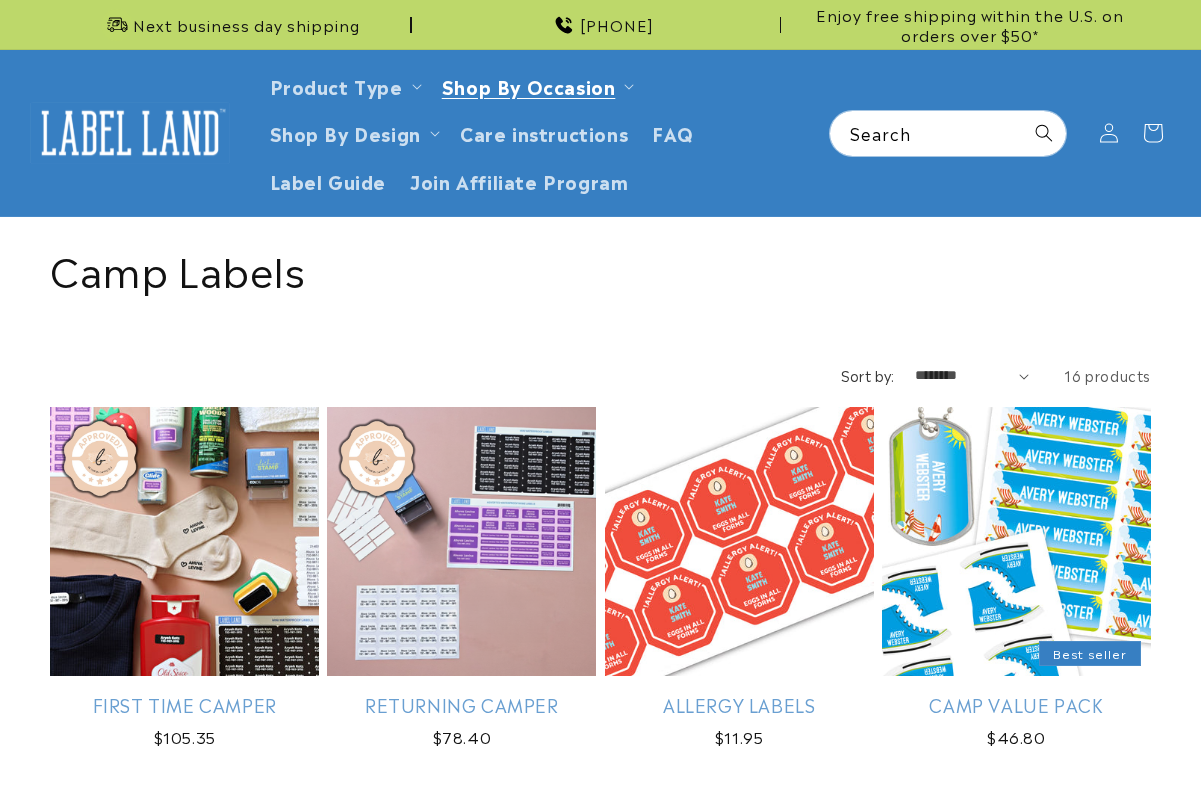 scroll, scrollTop: 0, scrollLeft: 0, axis: both 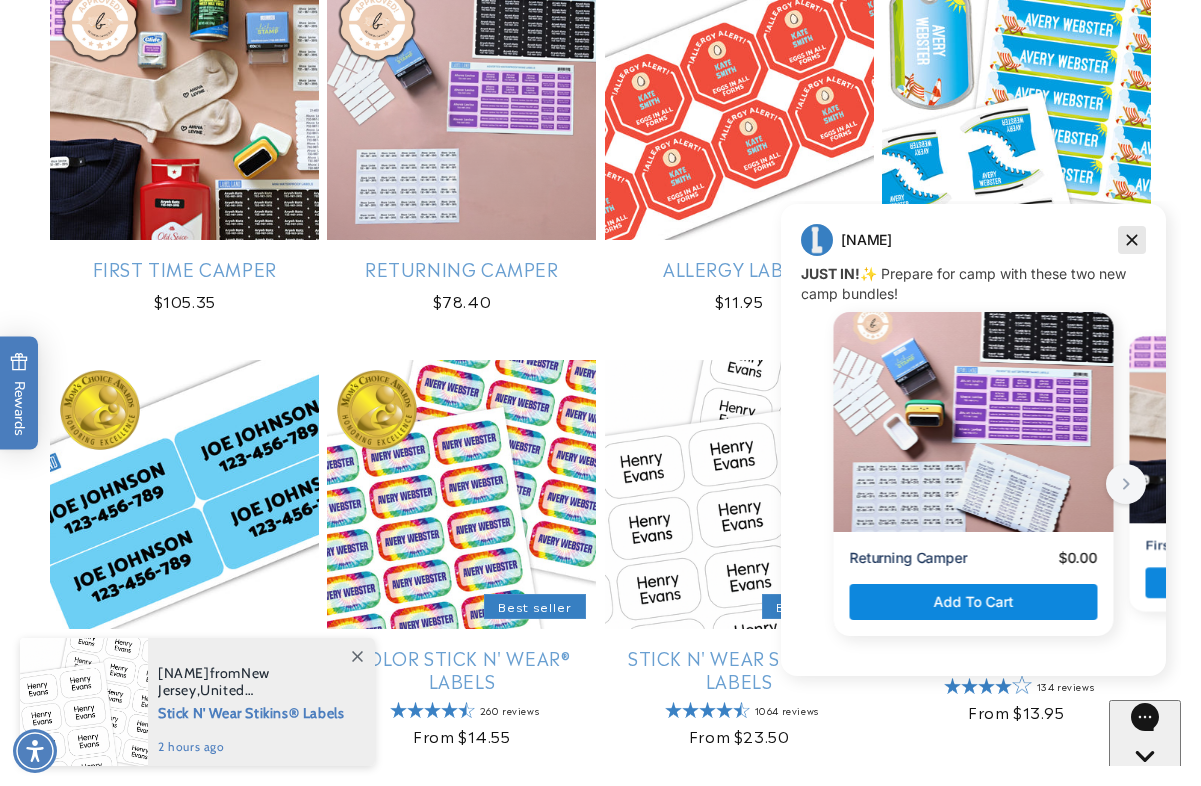 click 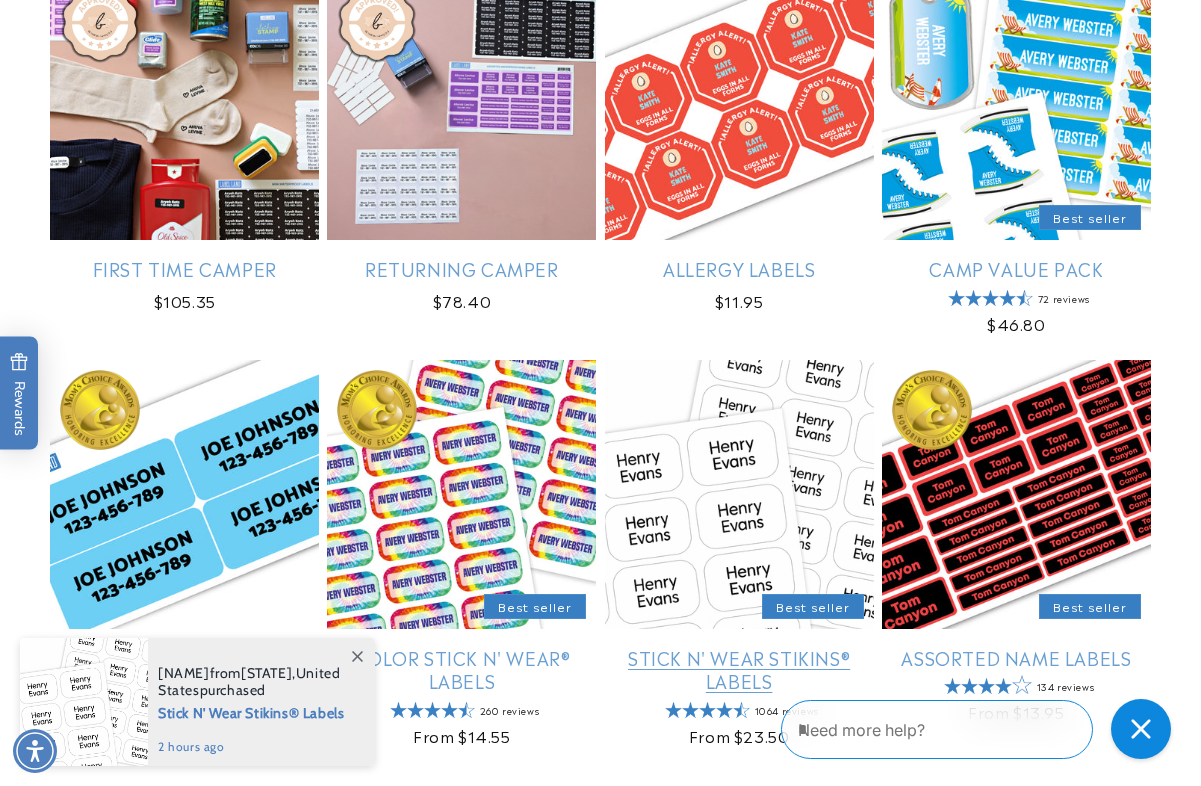 click on "Stick N' Wear Stikins® Labels" at bounding box center [739, 669] 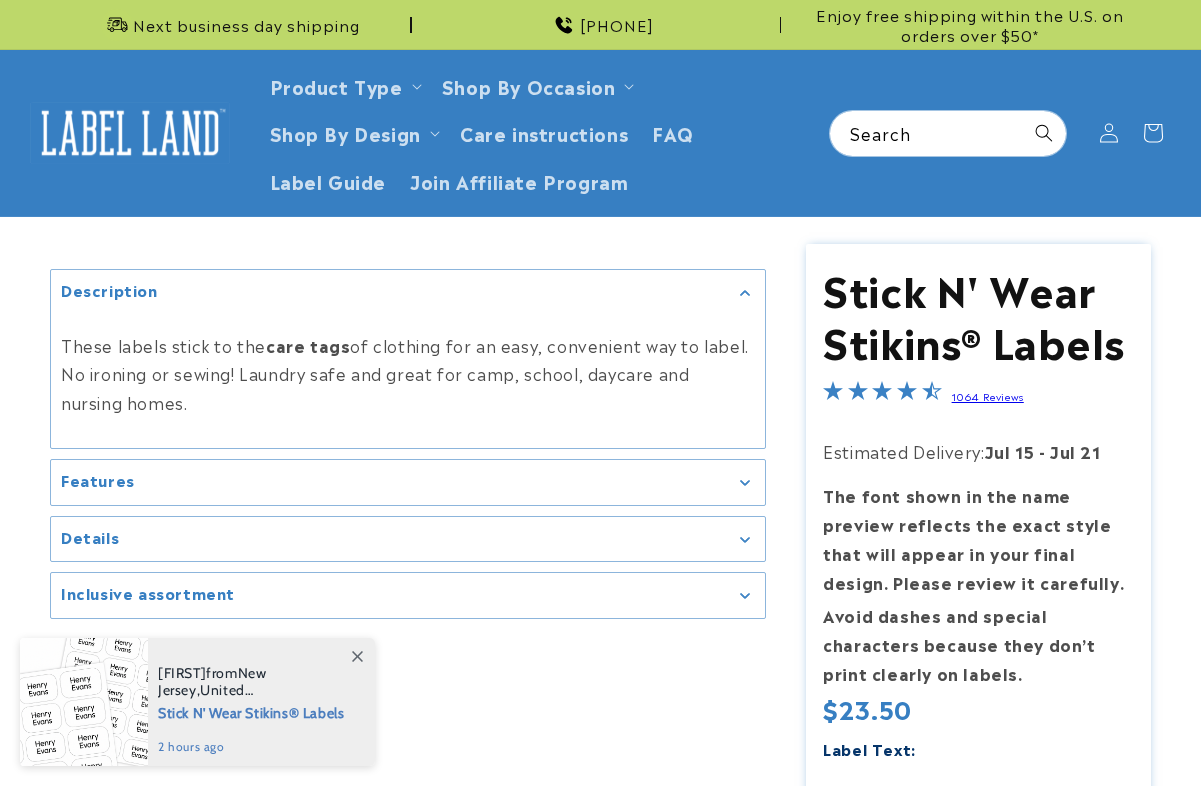 scroll, scrollTop: 0, scrollLeft: 0, axis: both 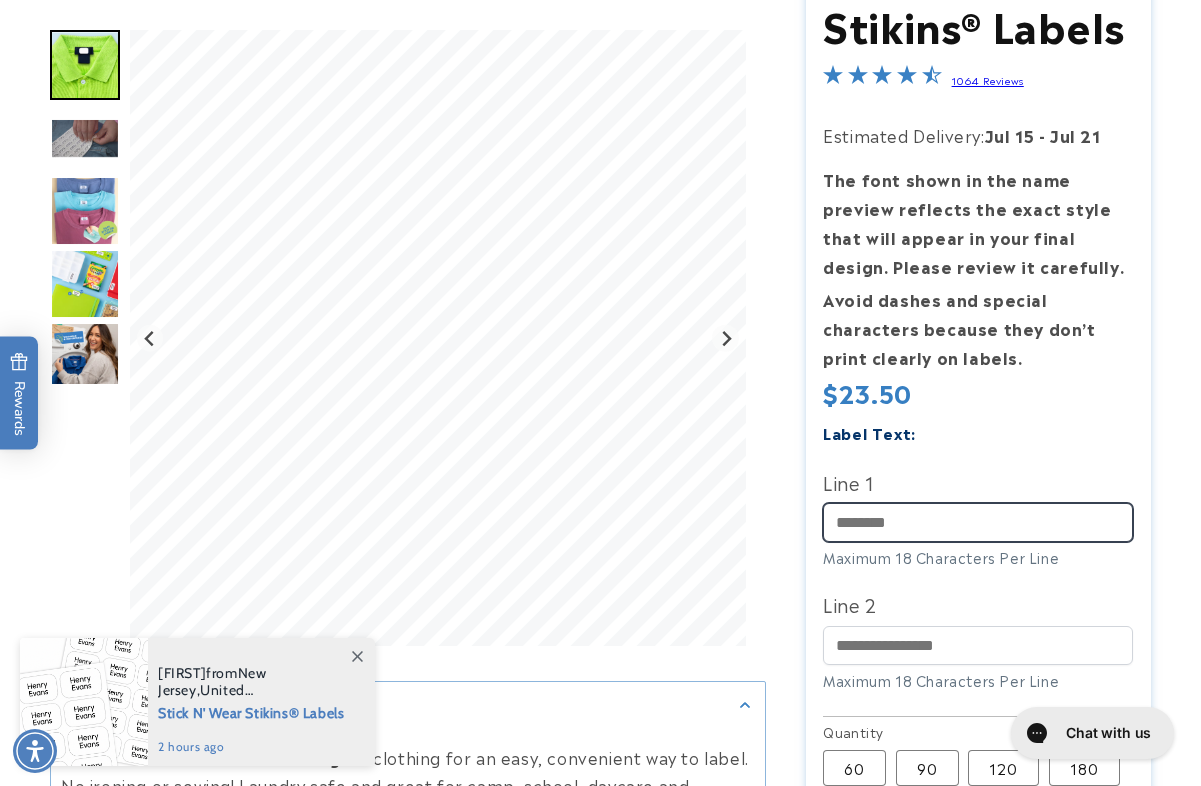 click on "Line 1" at bounding box center (978, 522) 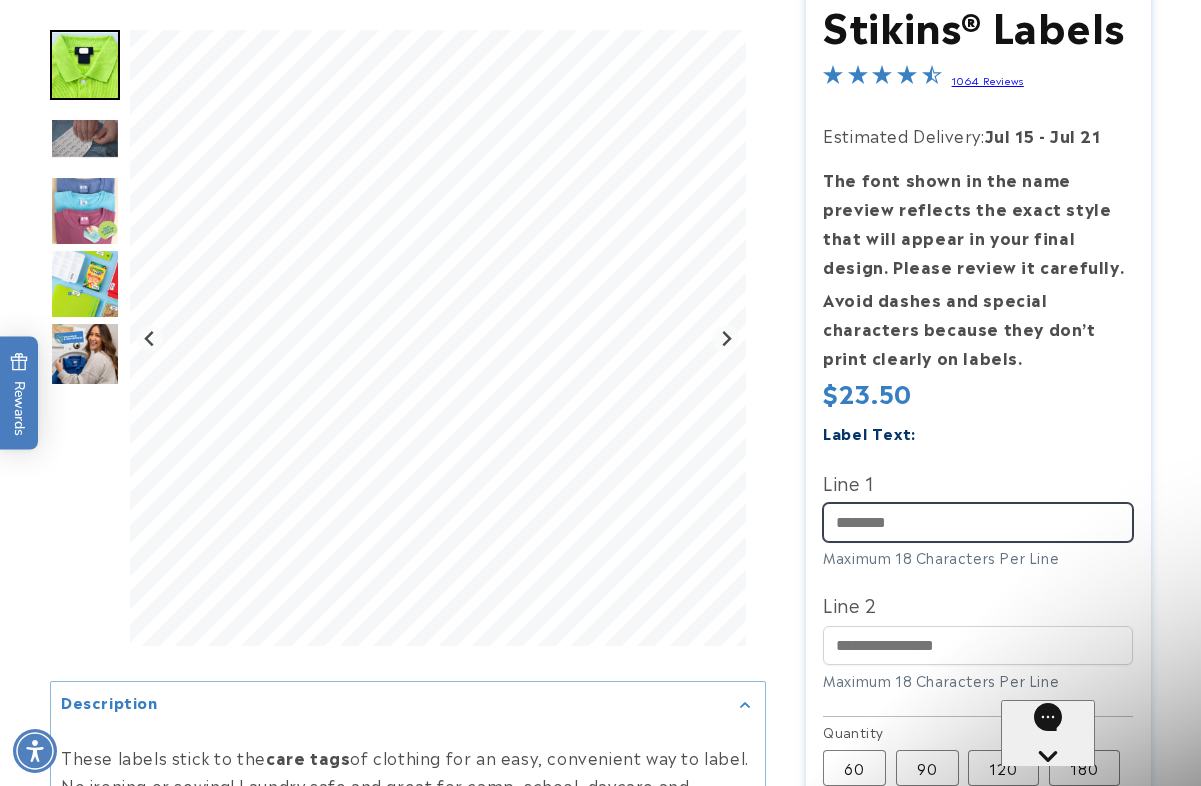 scroll, scrollTop: 0, scrollLeft: 0, axis: both 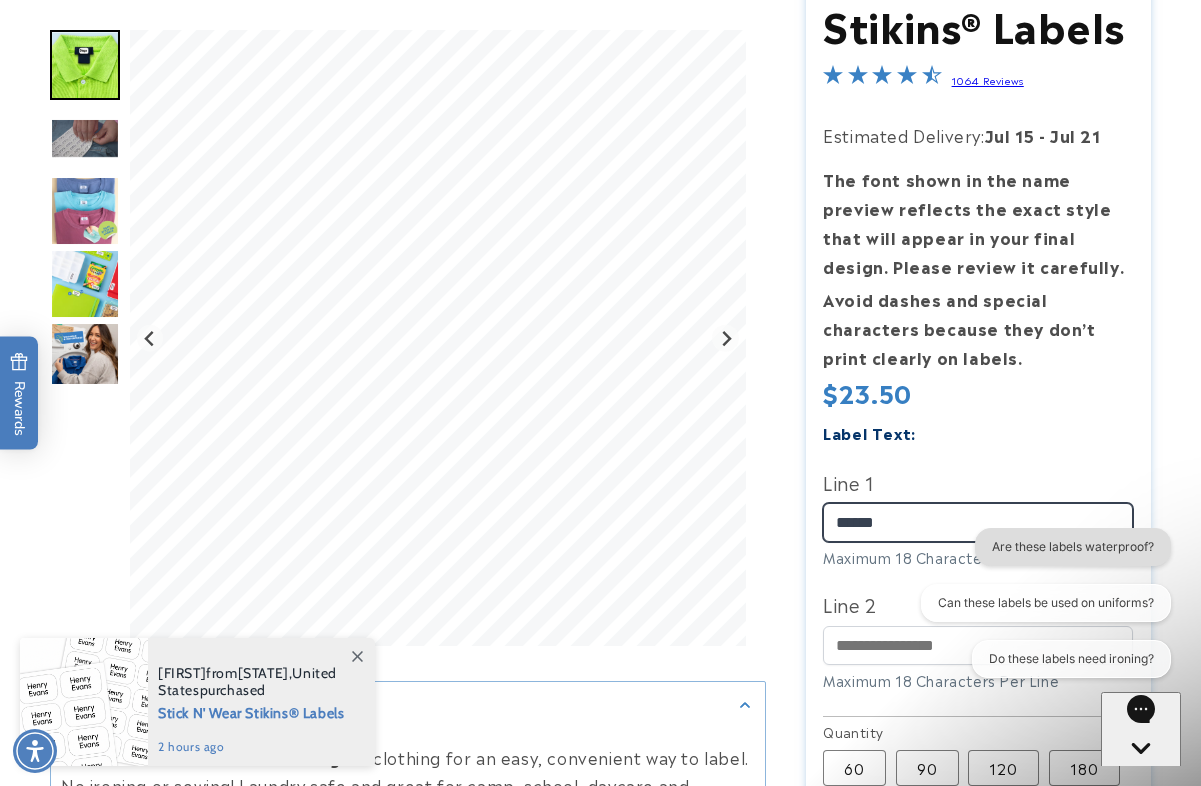 type on "*****" 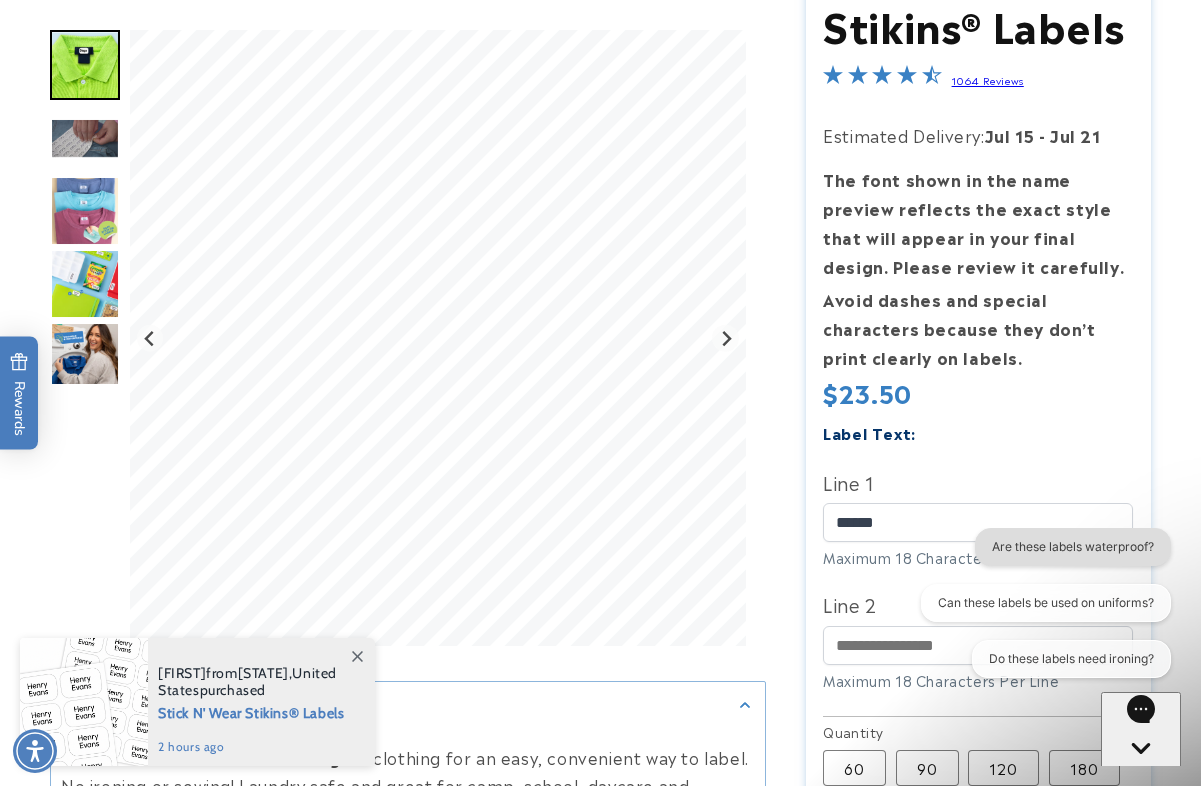 click on "Are these labels waterproof?" at bounding box center (1073, 547) 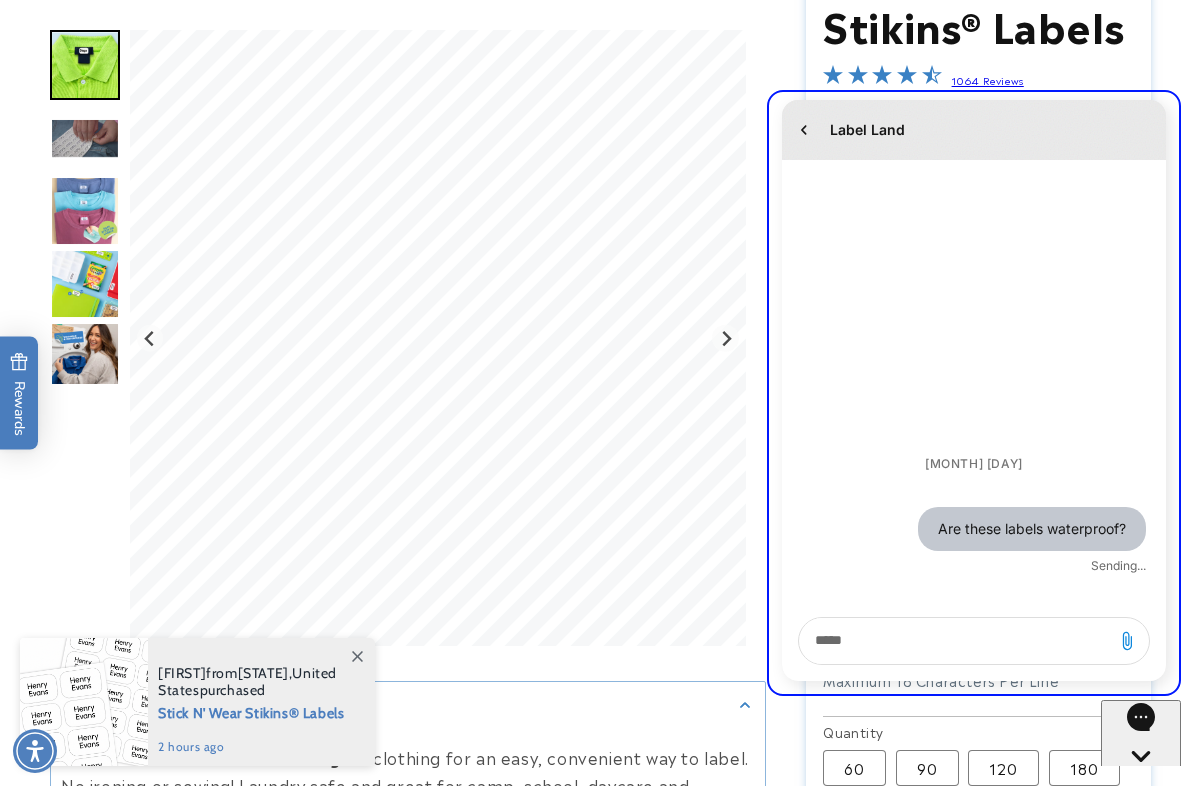 scroll, scrollTop: 0, scrollLeft: 0, axis: both 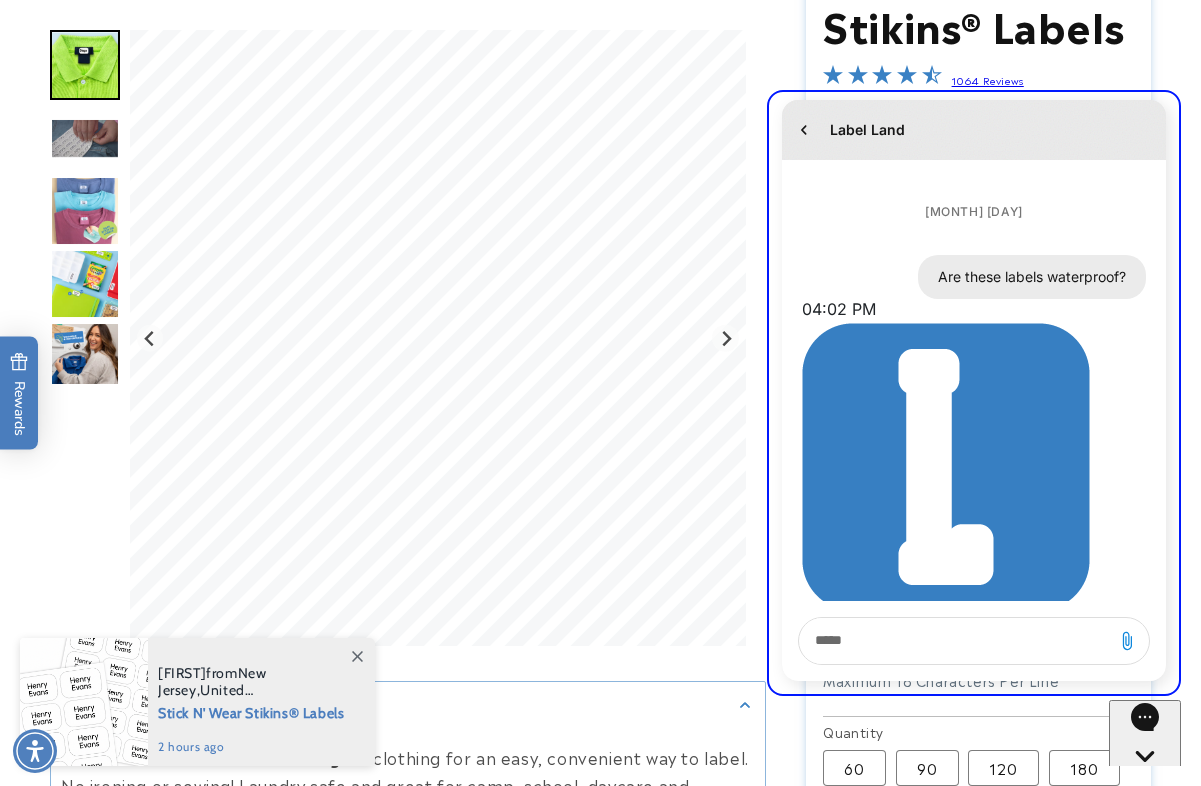 click 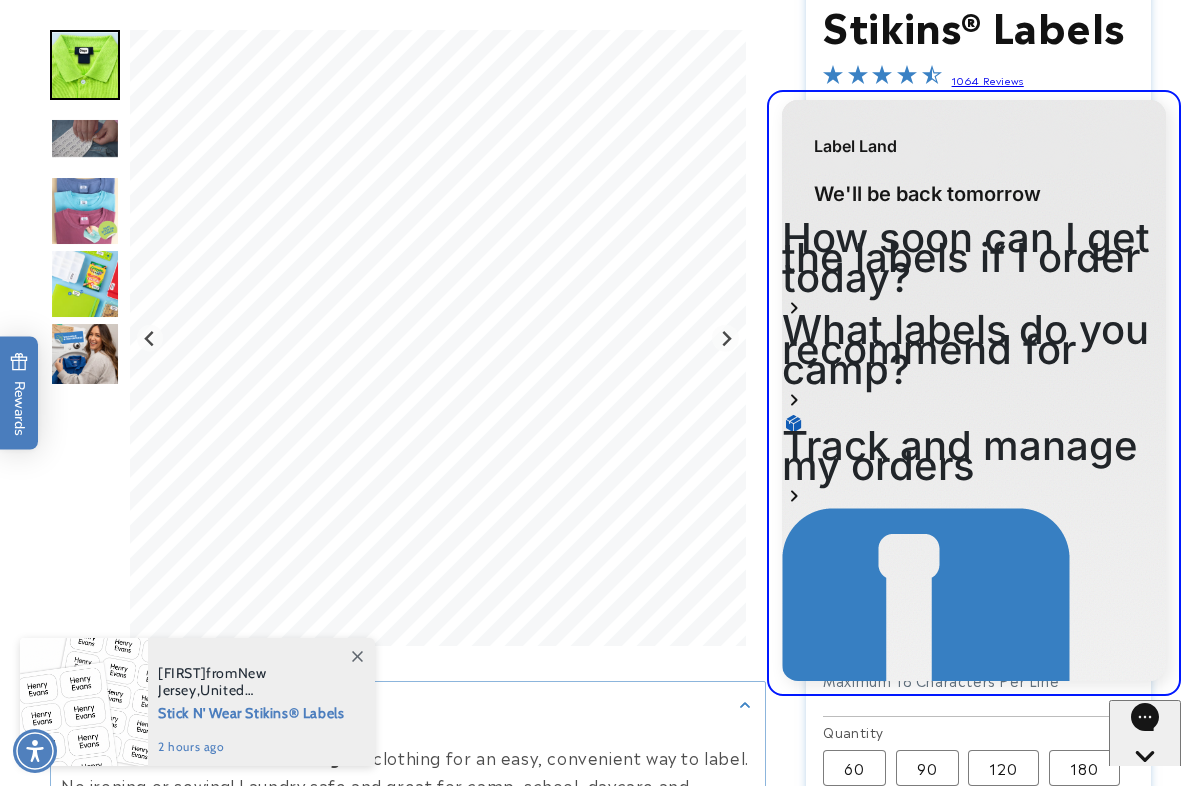 click 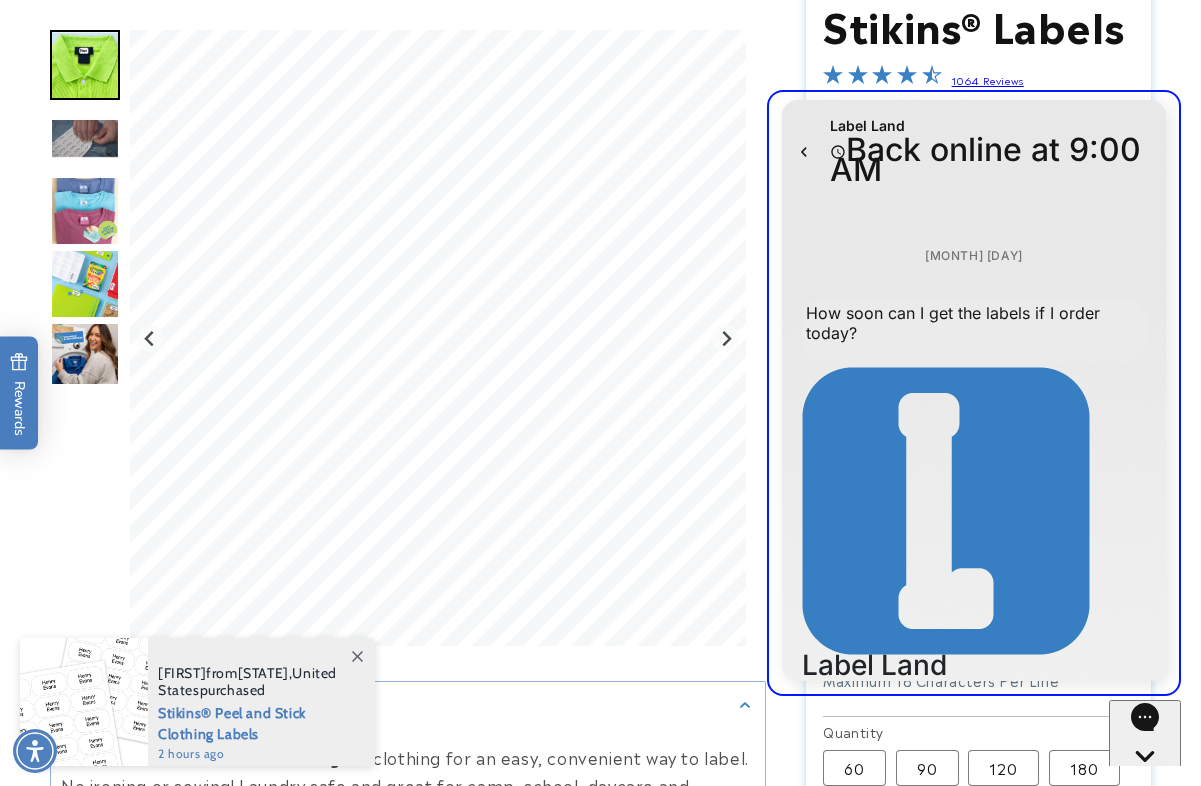 scroll, scrollTop: 154, scrollLeft: 0, axis: vertical 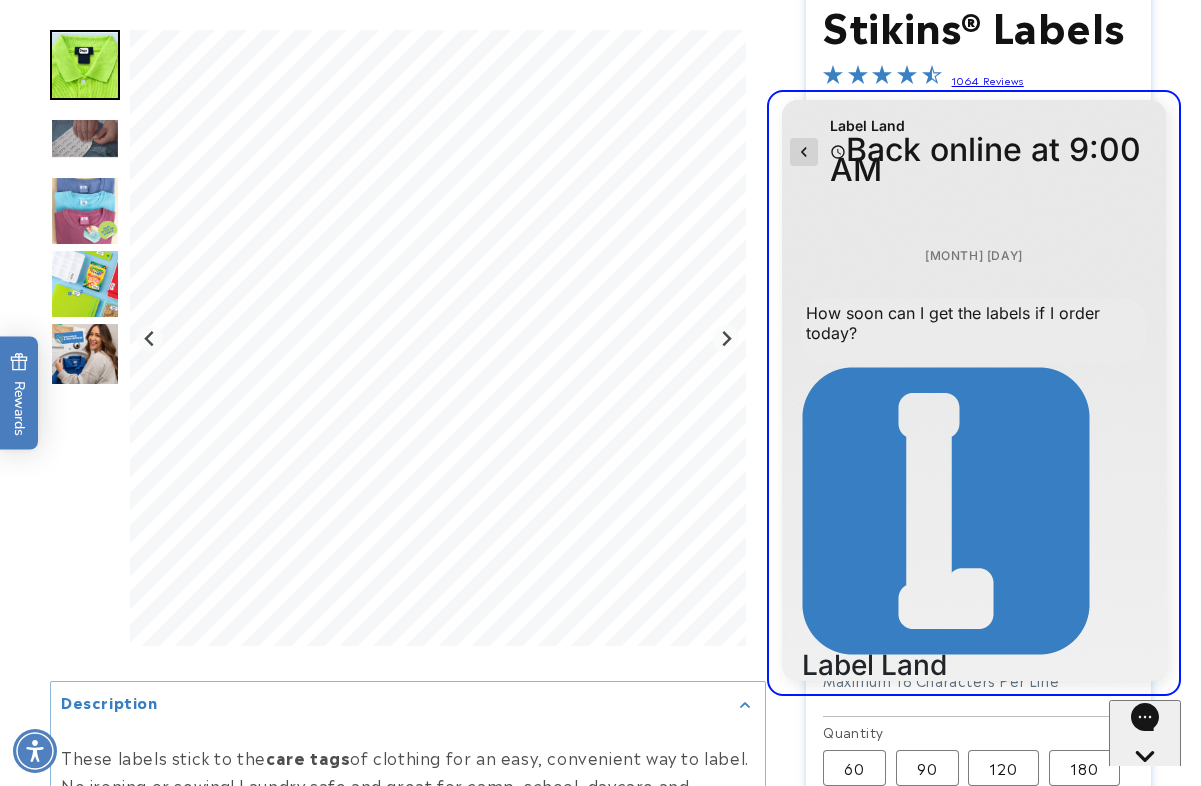 click 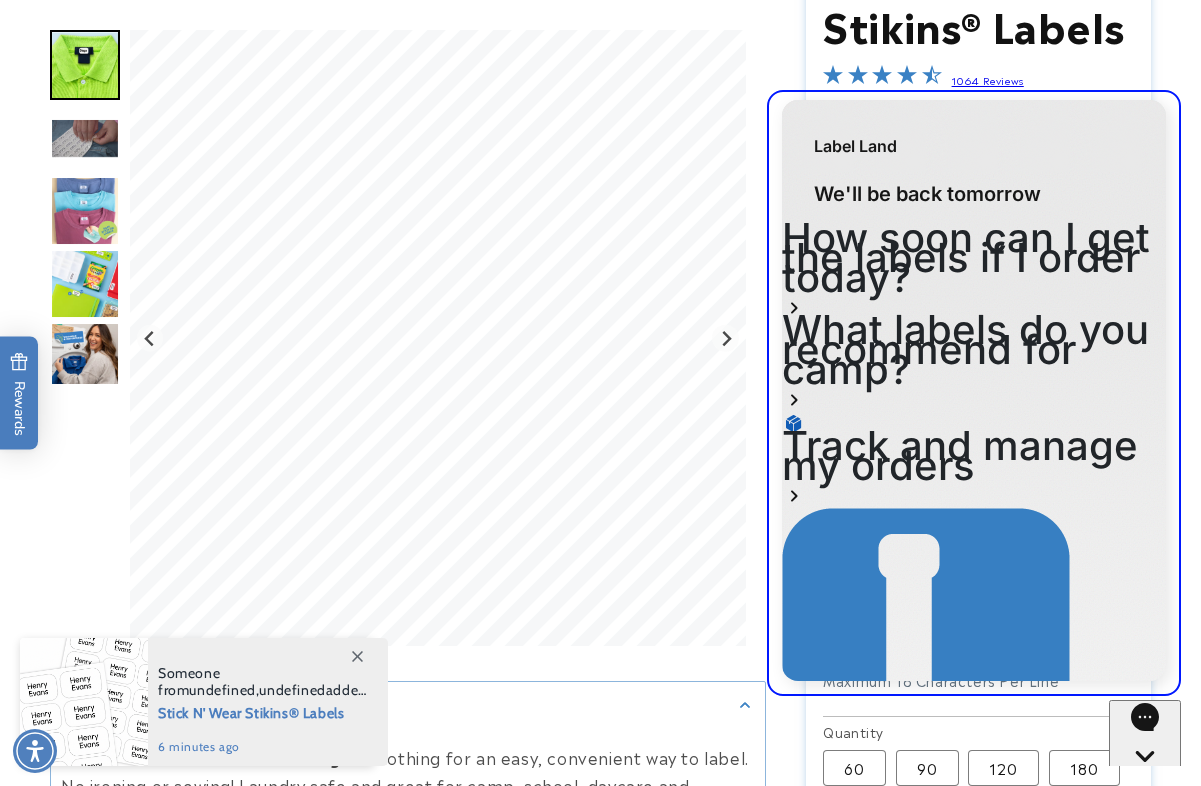 click 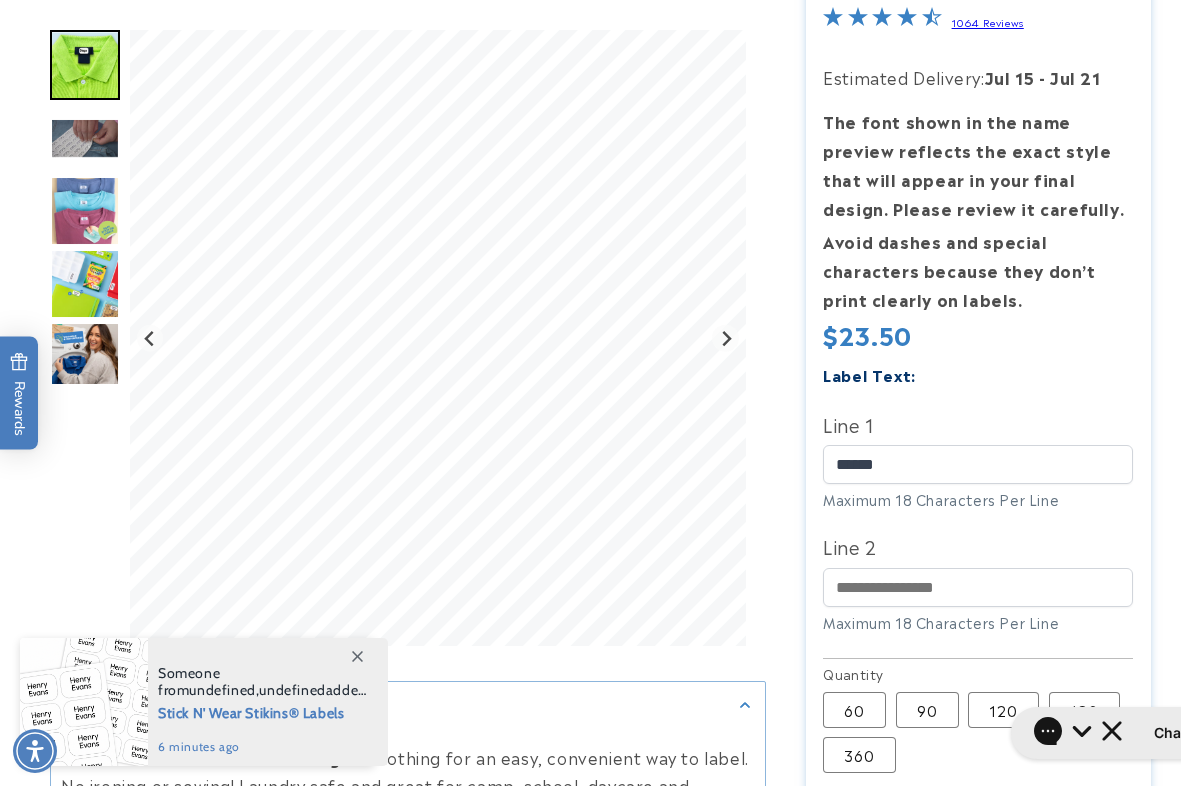 scroll, scrollTop: 377, scrollLeft: 0, axis: vertical 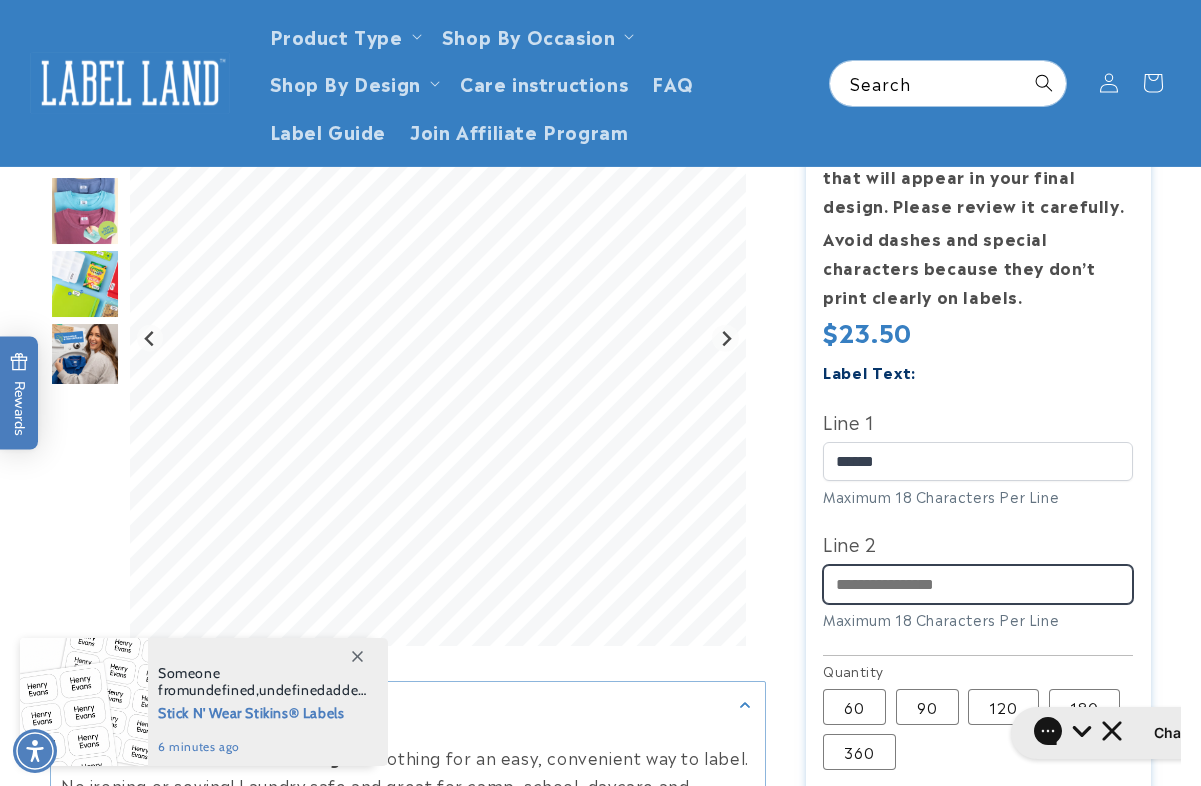drag, startPoint x: 1002, startPoint y: 582, endPoint x: 785, endPoint y: 584, distance: 217.00922 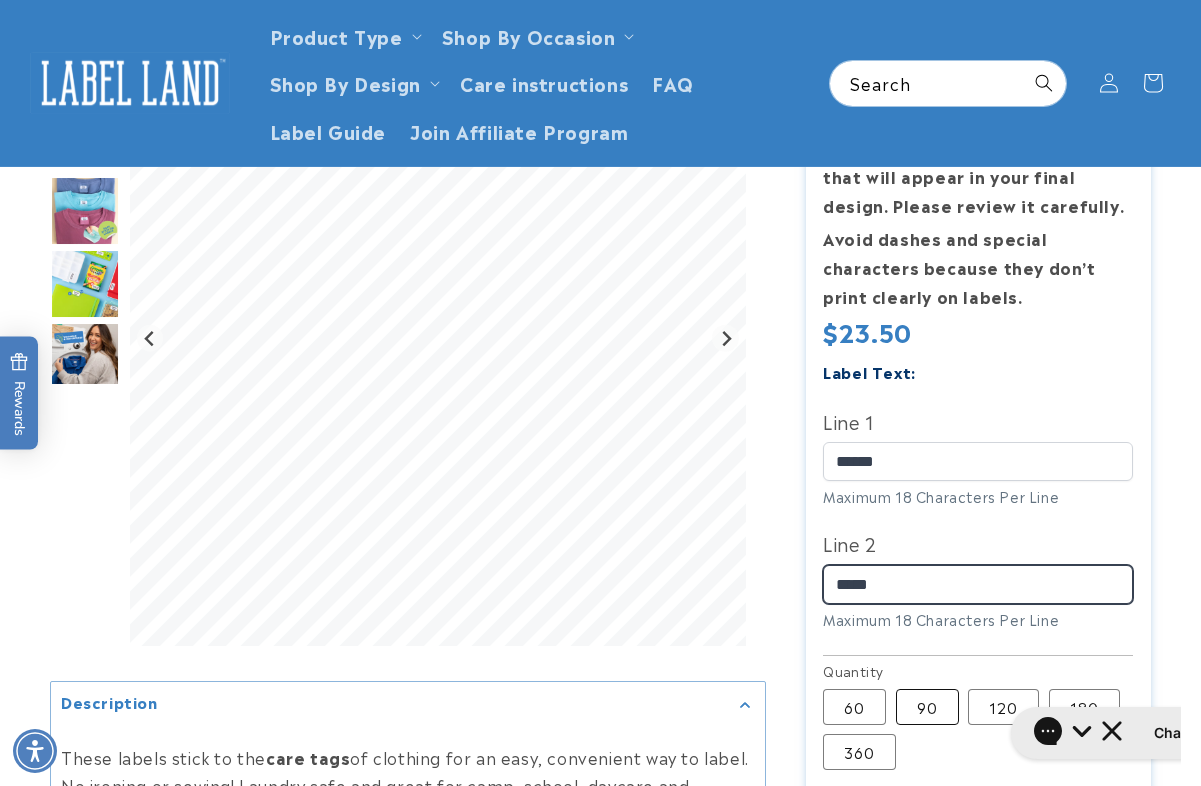 type on "*****" 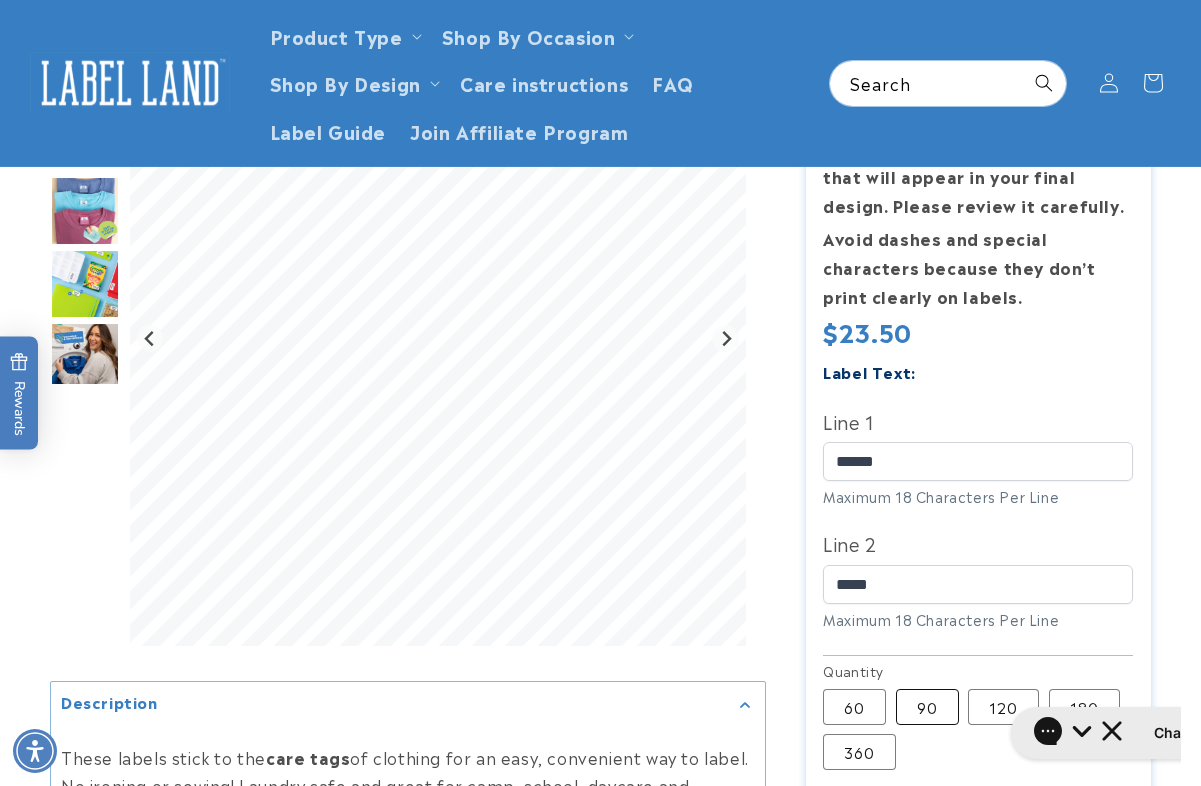 click on "90 Variant sold out or unavailable" at bounding box center [927, 707] 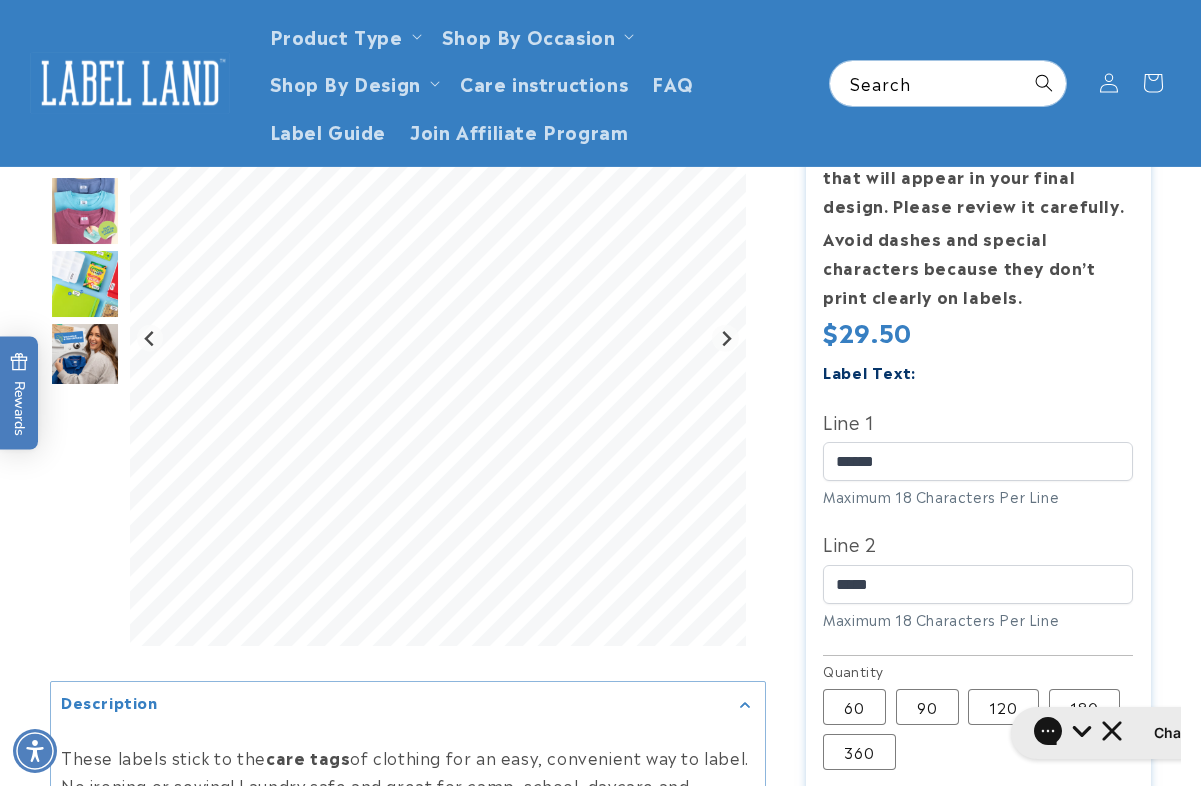 type 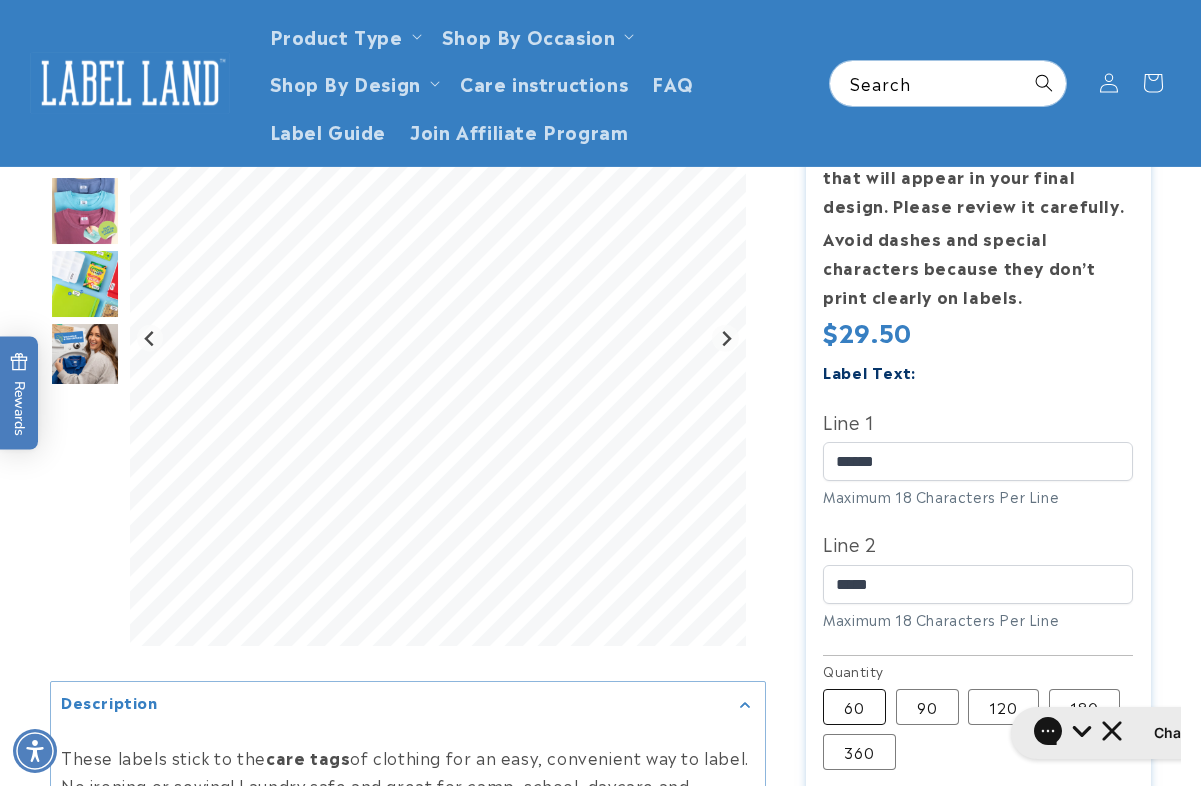 click on "60 Variant sold out or unavailable" at bounding box center [854, 707] 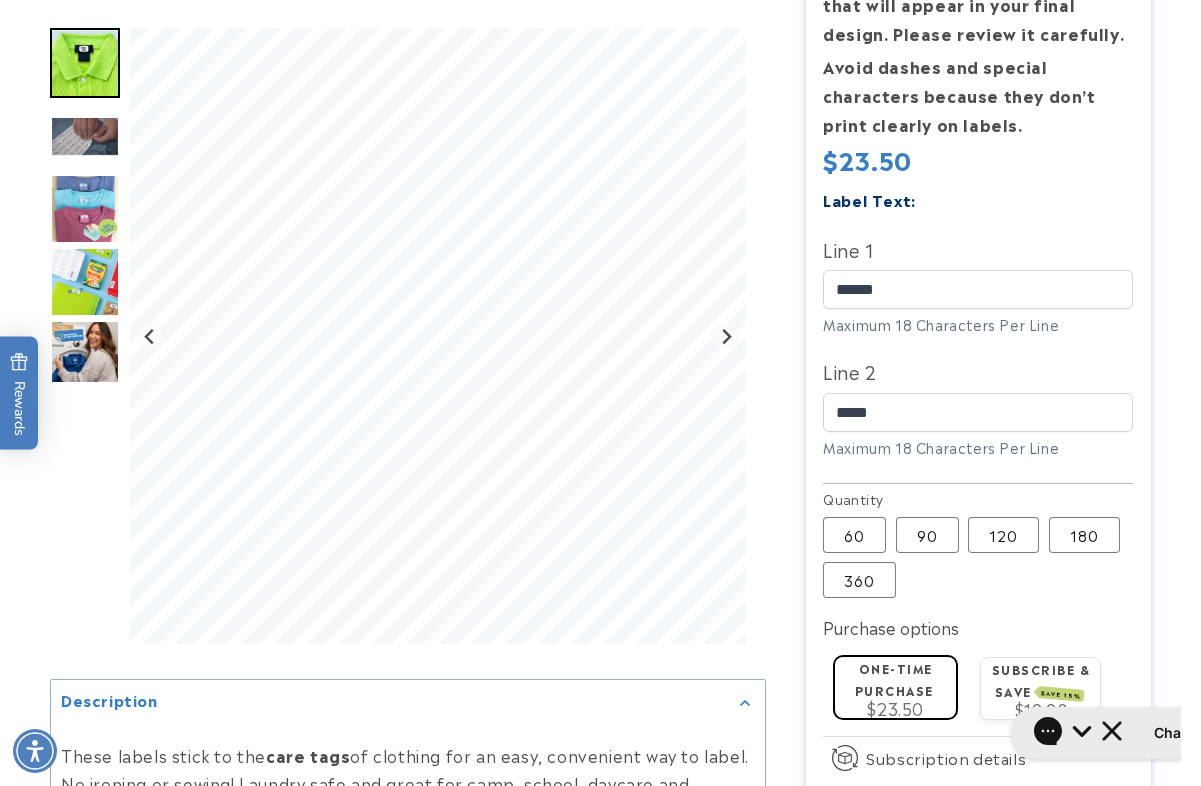 scroll, scrollTop: 550, scrollLeft: 0, axis: vertical 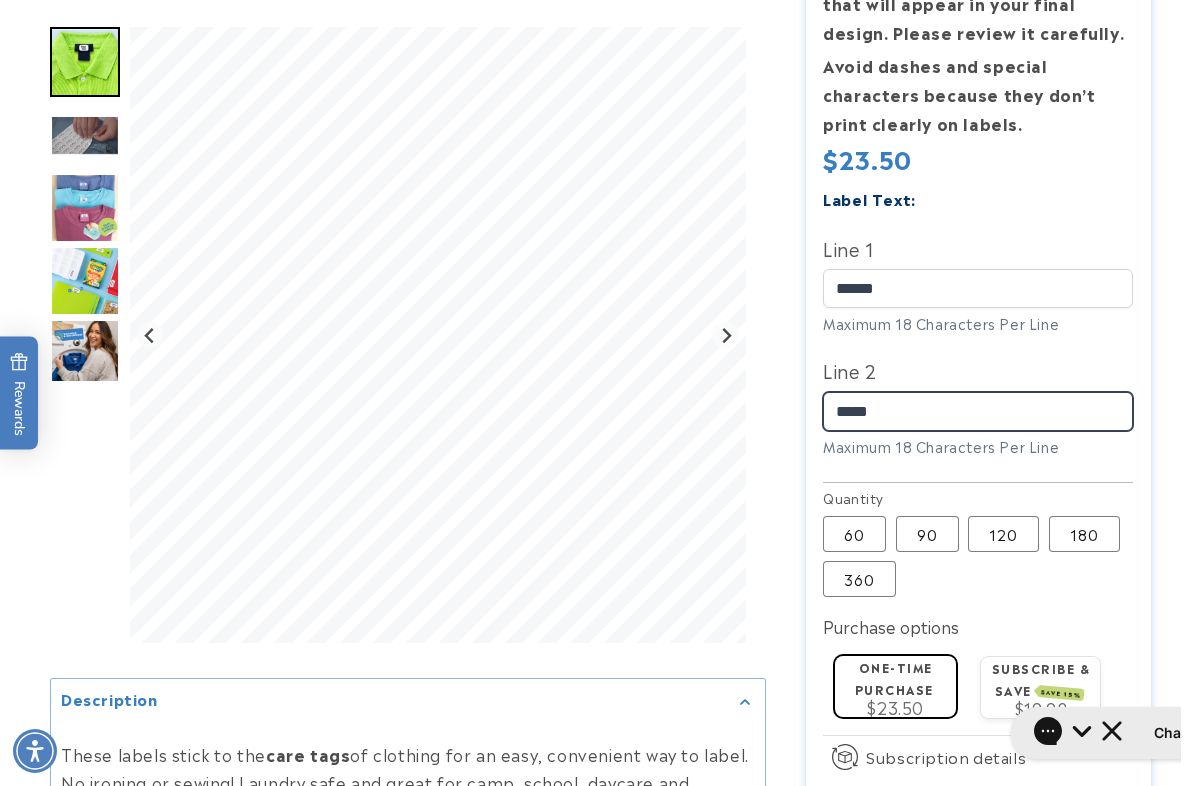 click on "*****" at bounding box center [978, 411] 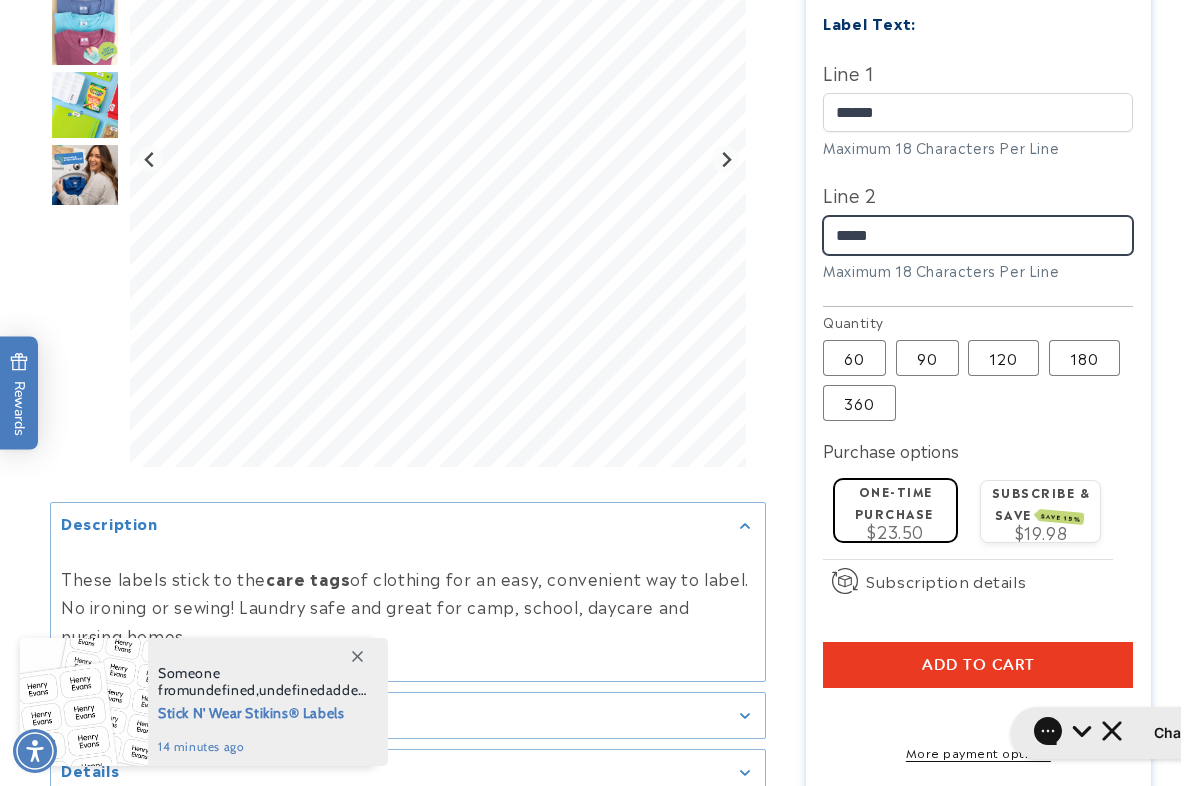 scroll, scrollTop: 727, scrollLeft: 0, axis: vertical 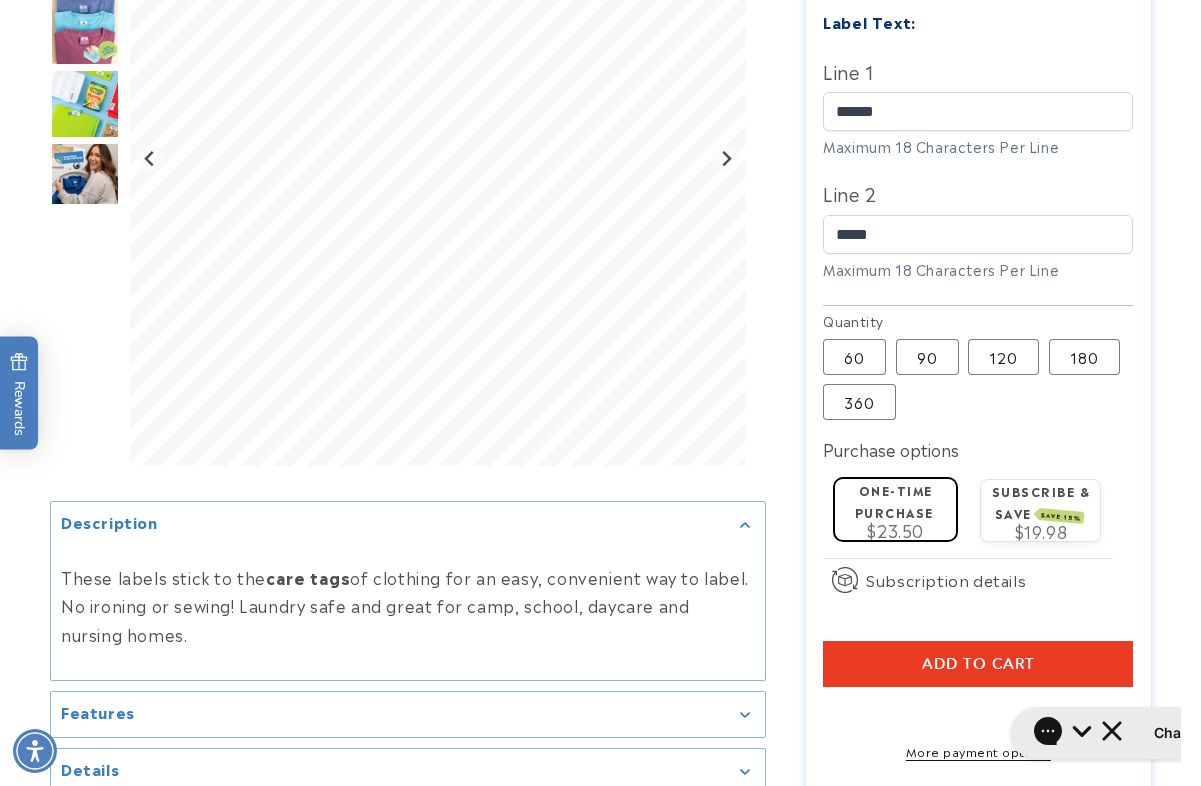 click on "Add to cart" at bounding box center [978, 664] 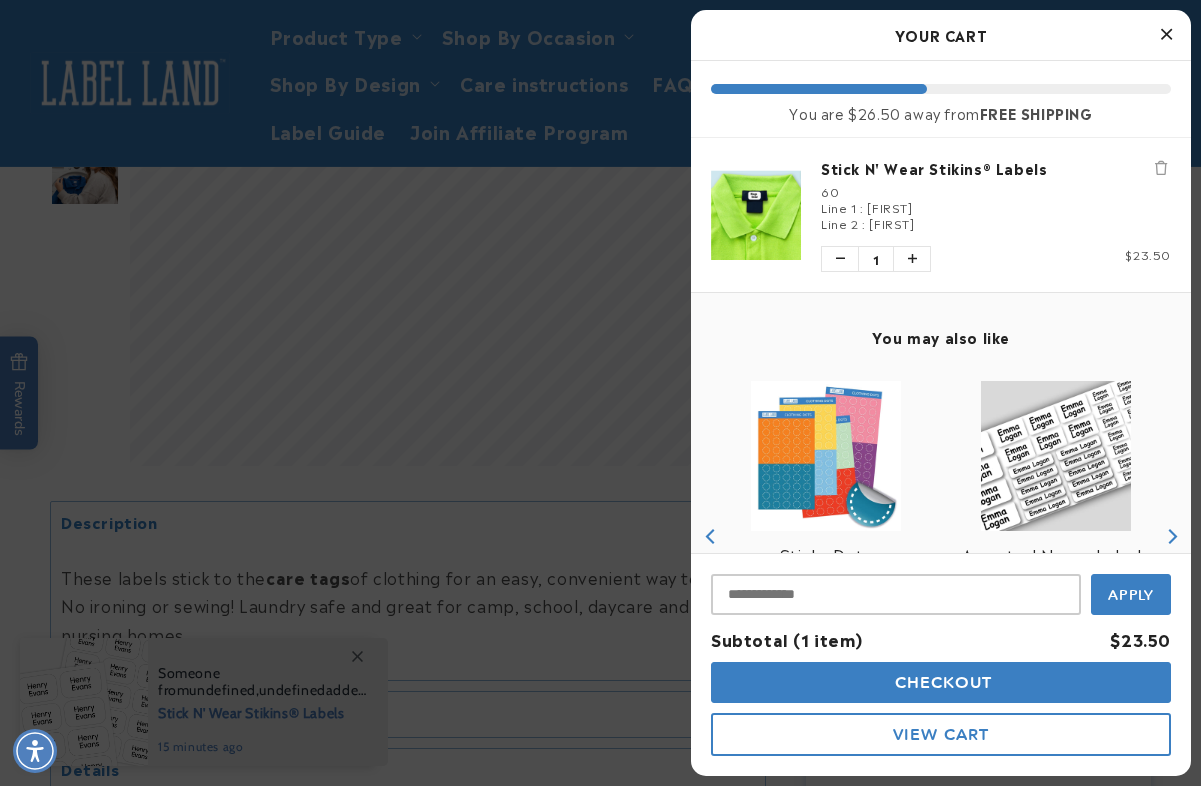 click on "Checkout" at bounding box center (941, 682) 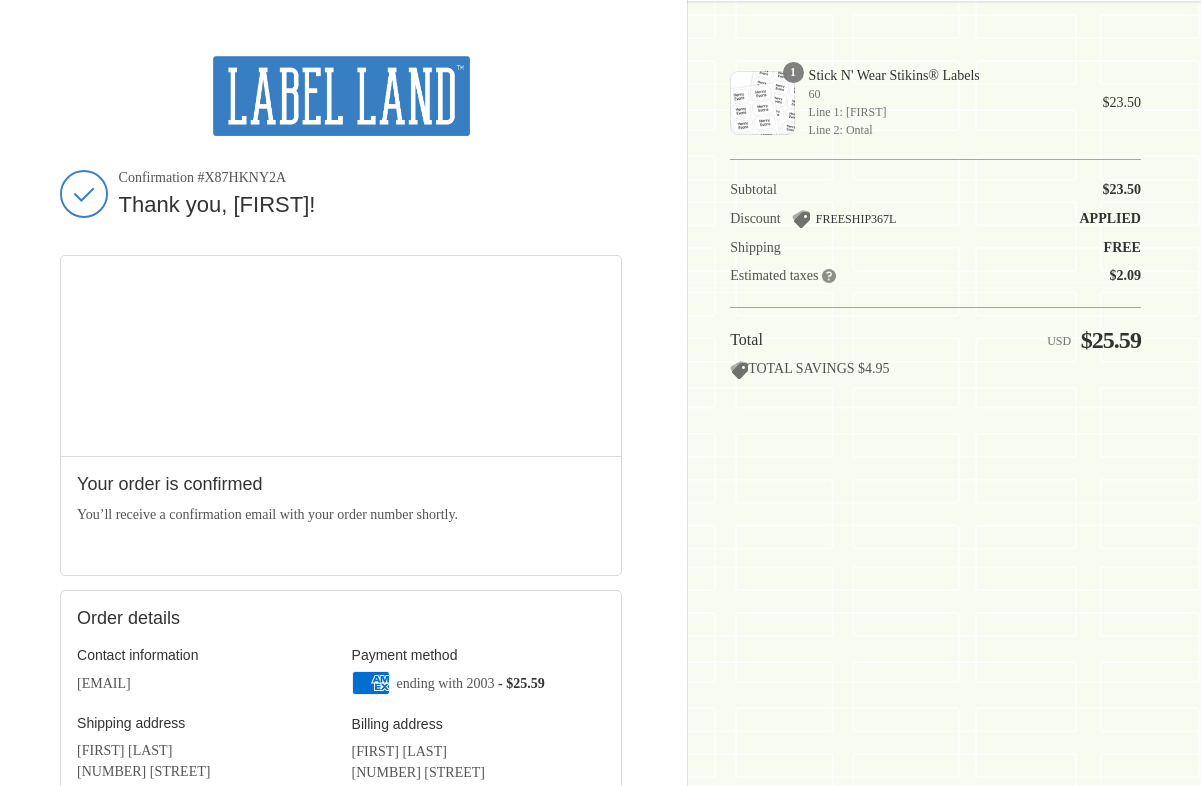 scroll, scrollTop: 0, scrollLeft: 0, axis: both 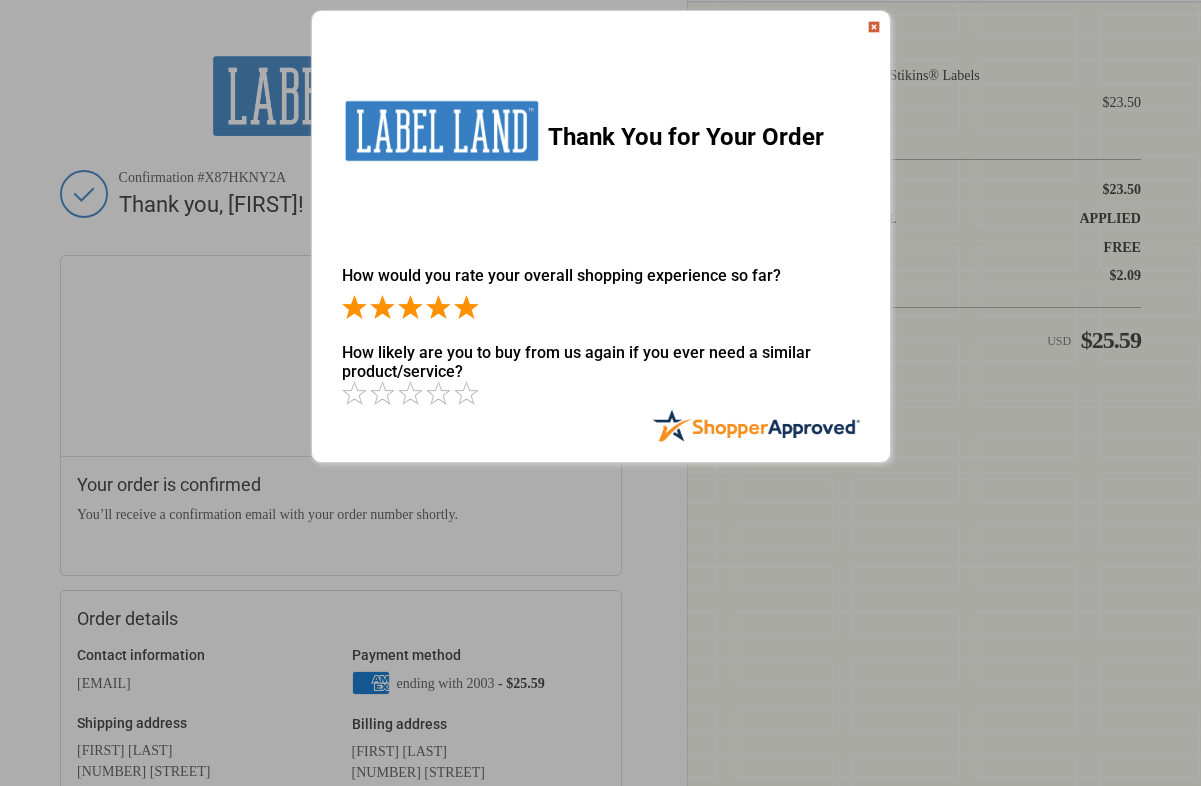 click at bounding box center (466, 307) 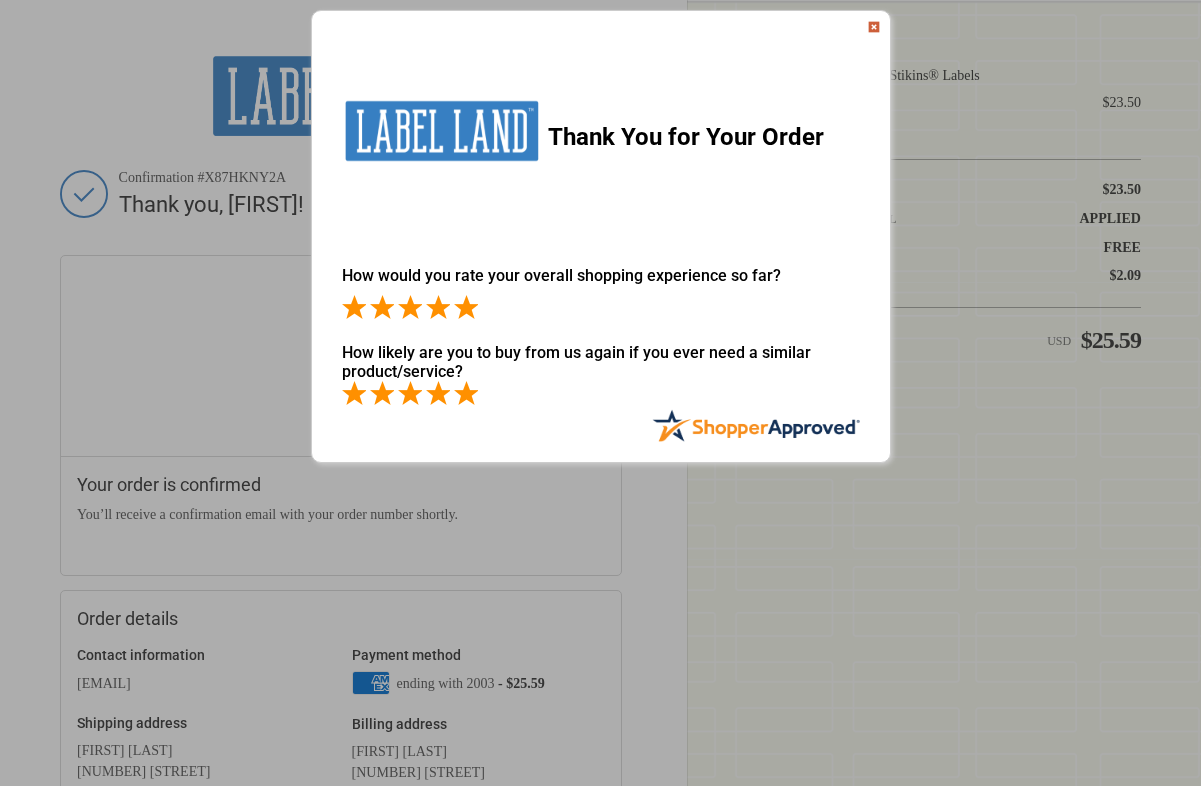 click at bounding box center (466, 393) 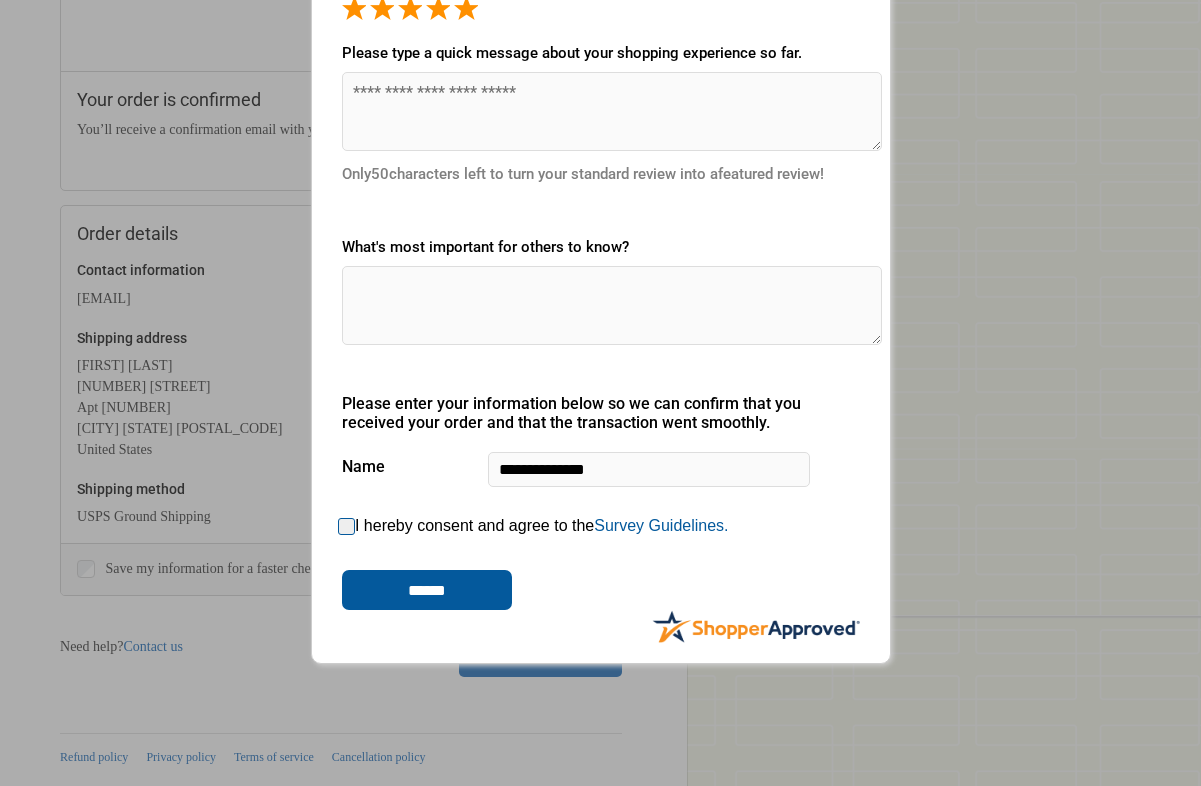 scroll, scrollTop: 556, scrollLeft: 0, axis: vertical 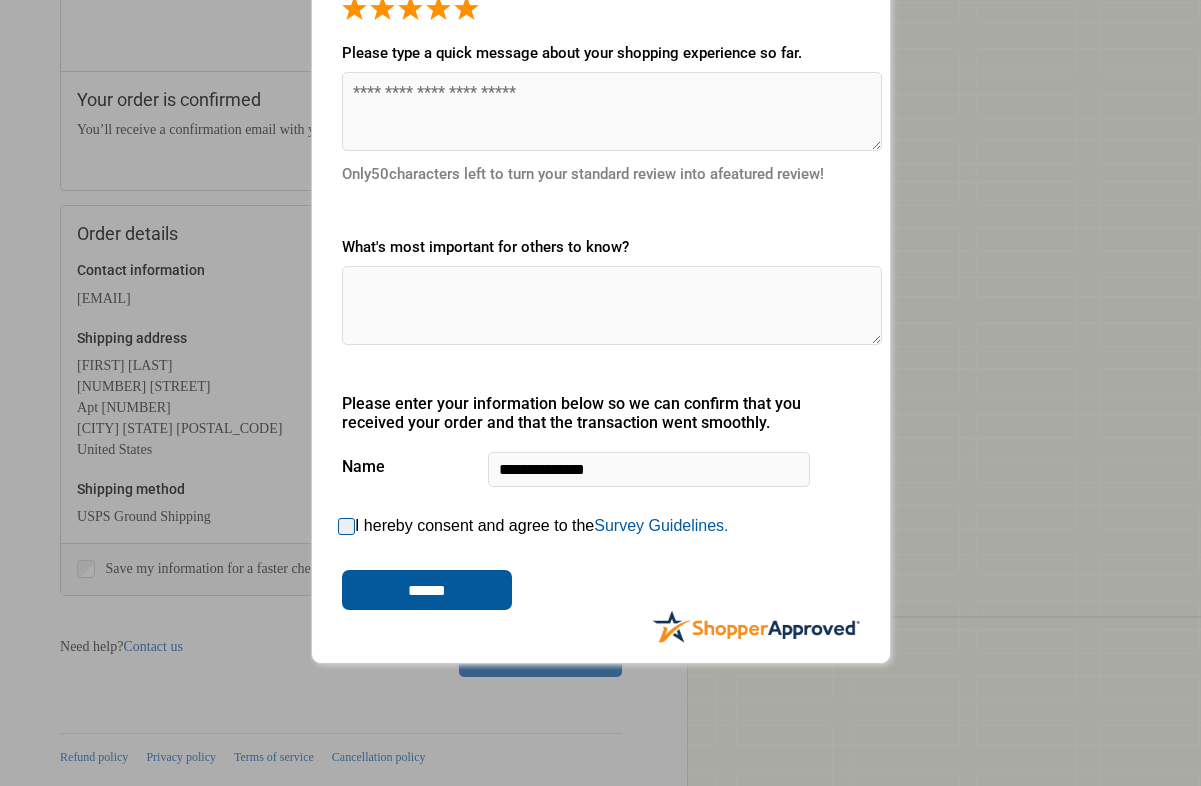drag, startPoint x: 662, startPoint y: 296, endPoint x: 382, endPoint y: 295, distance: 280.0018 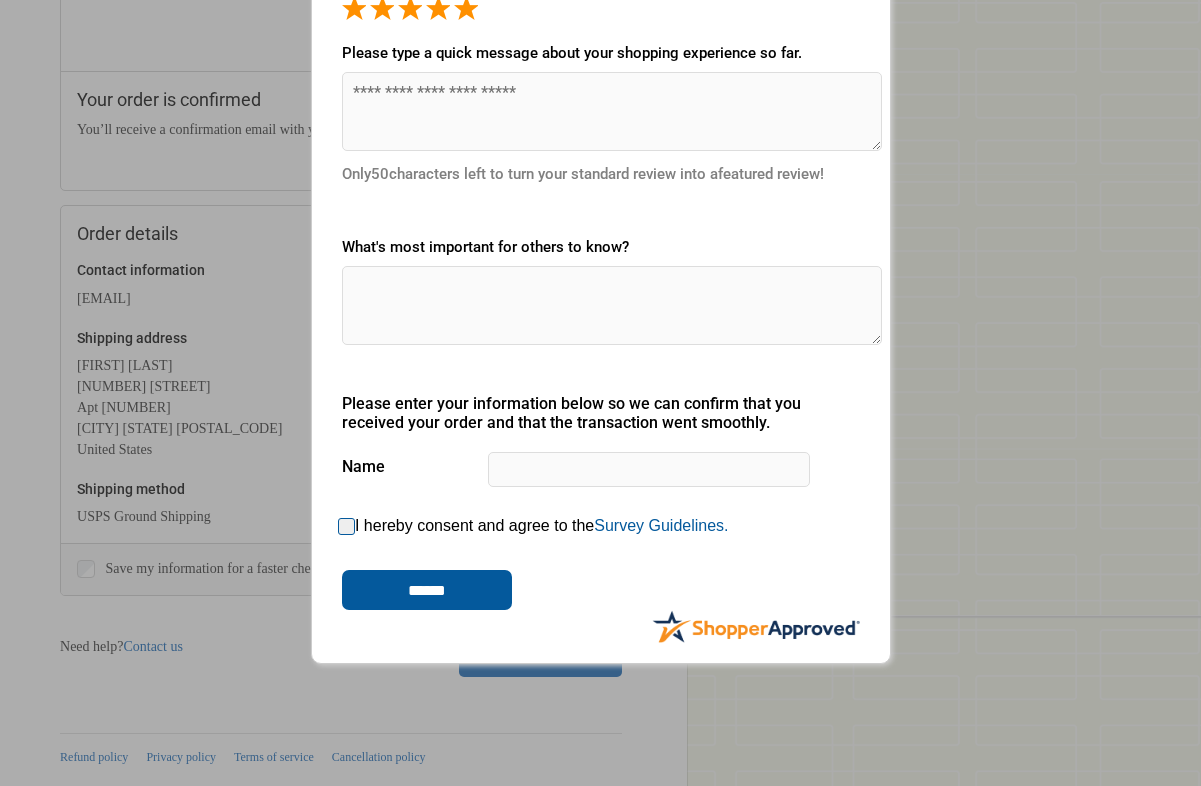 type 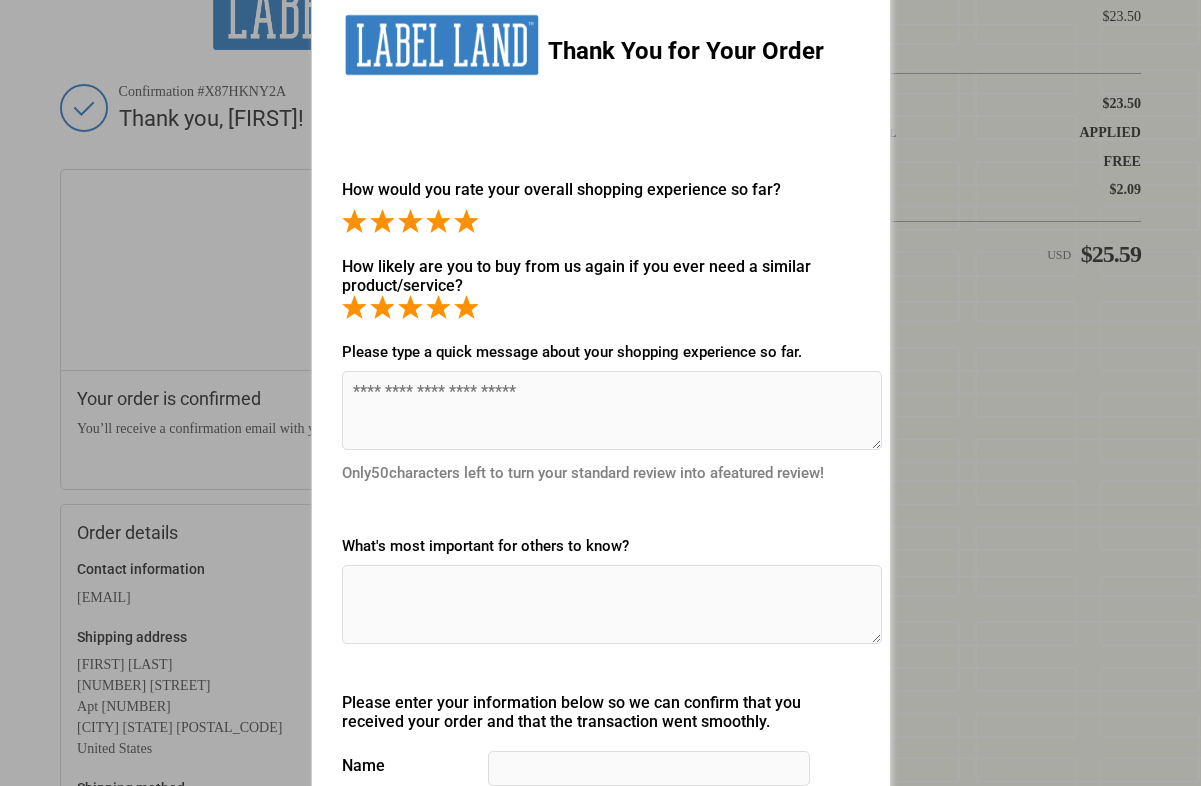 scroll, scrollTop: 0, scrollLeft: 0, axis: both 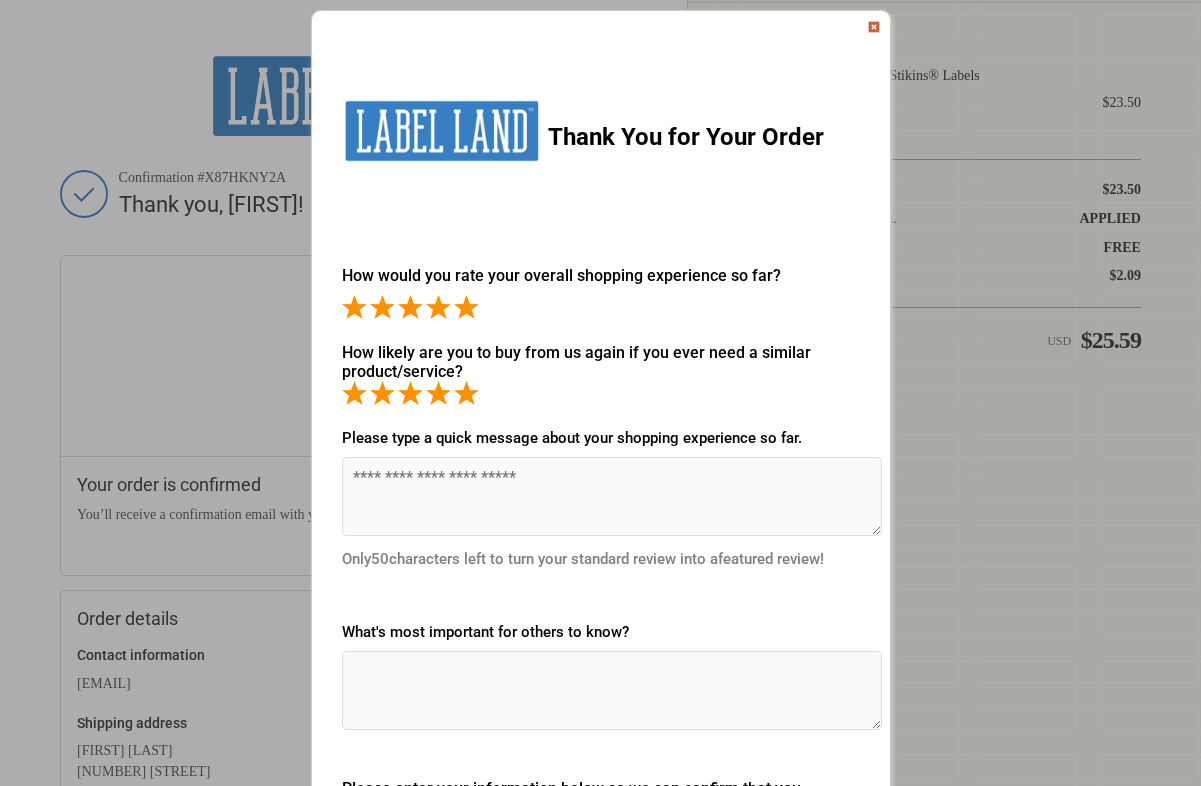 click at bounding box center [874, 27] 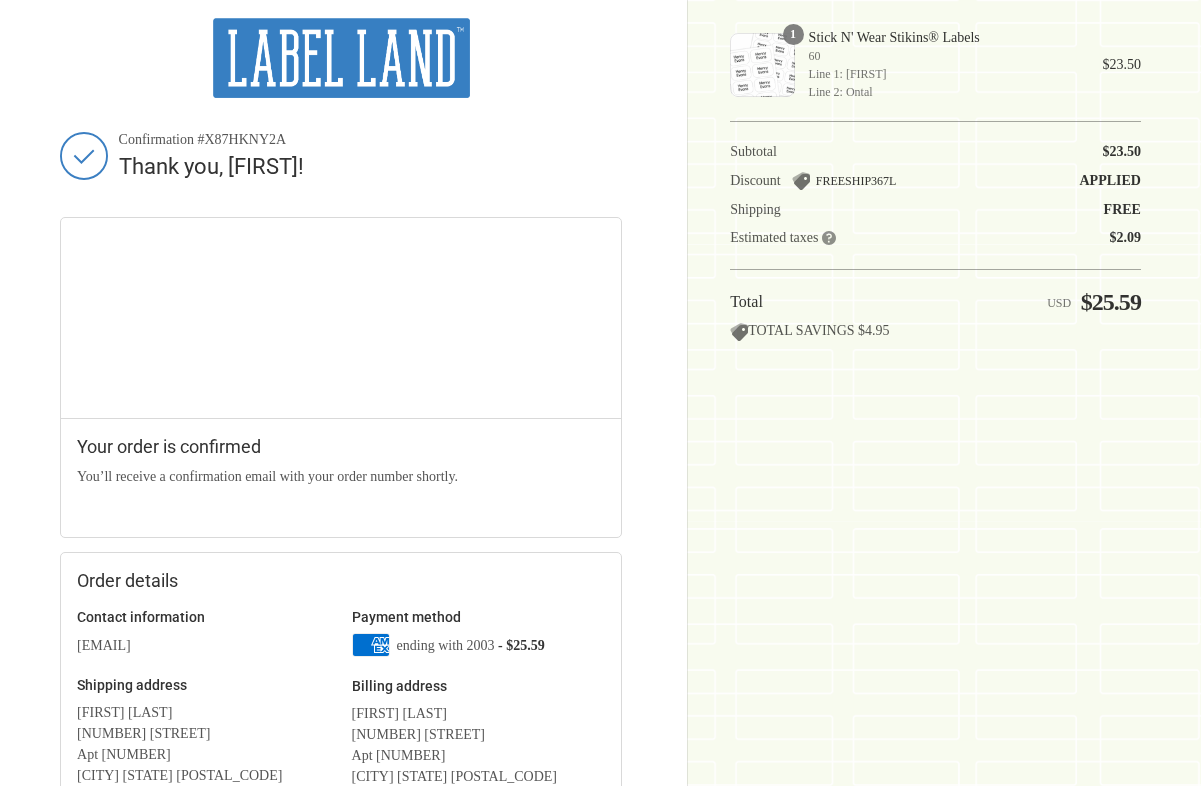 scroll, scrollTop: 0, scrollLeft: 0, axis: both 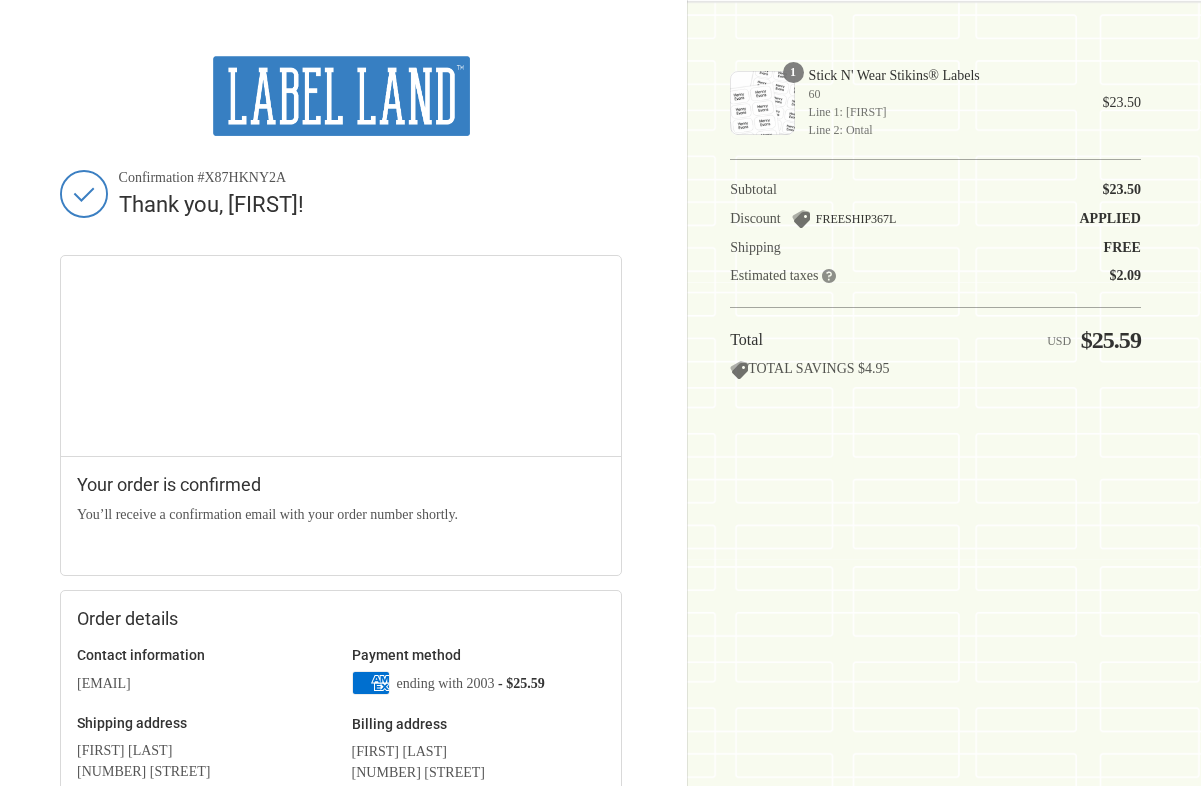 click on "Thank you for your purchase!
Confirmation #X87HKNY2A
Thank you, Plummy!
Your order is confirmed
You’ll receive a confirmation email with your order number shortly.
Items in this shipment
Product image
Description
Quantity
Order details" at bounding box center [600, 585] 